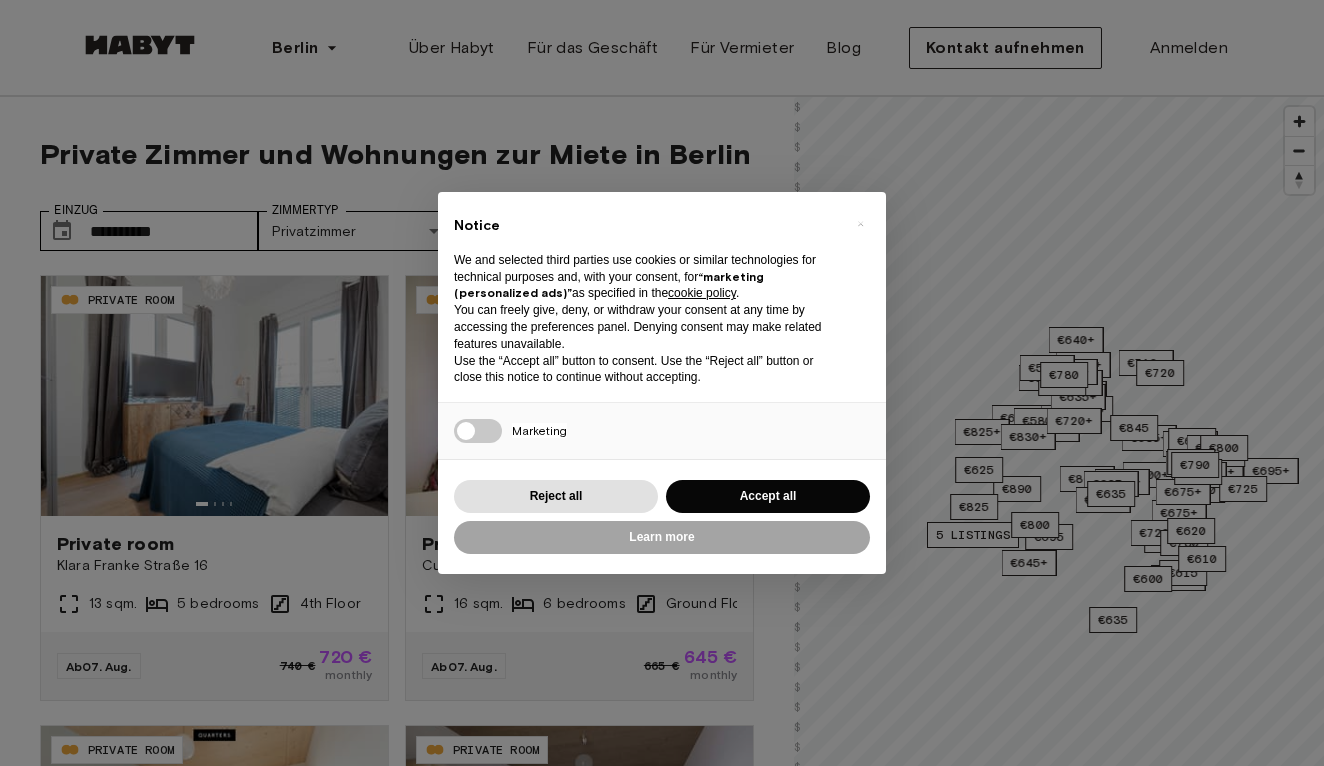 scroll, scrollTop: 0, scrollLeft: 0, axis: both 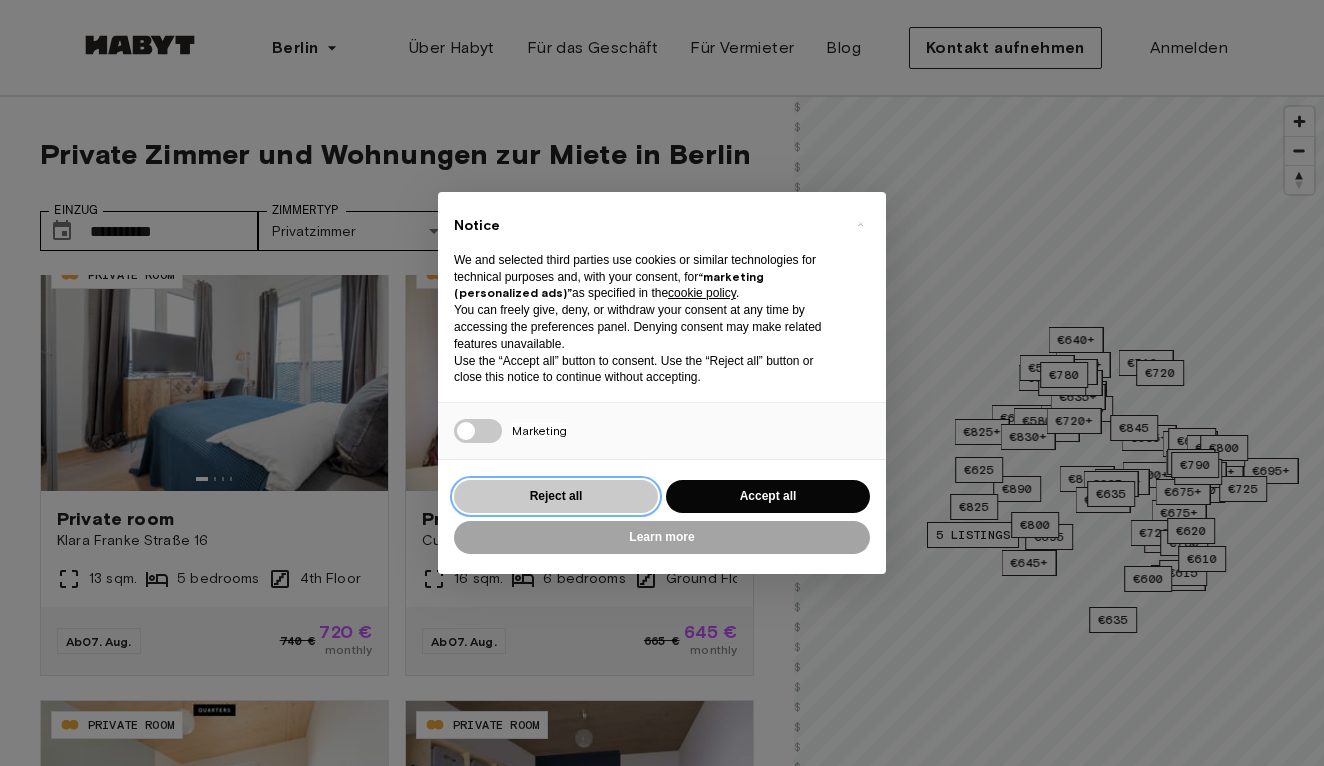 click on "Reject all" at bounding box center [556, 496] 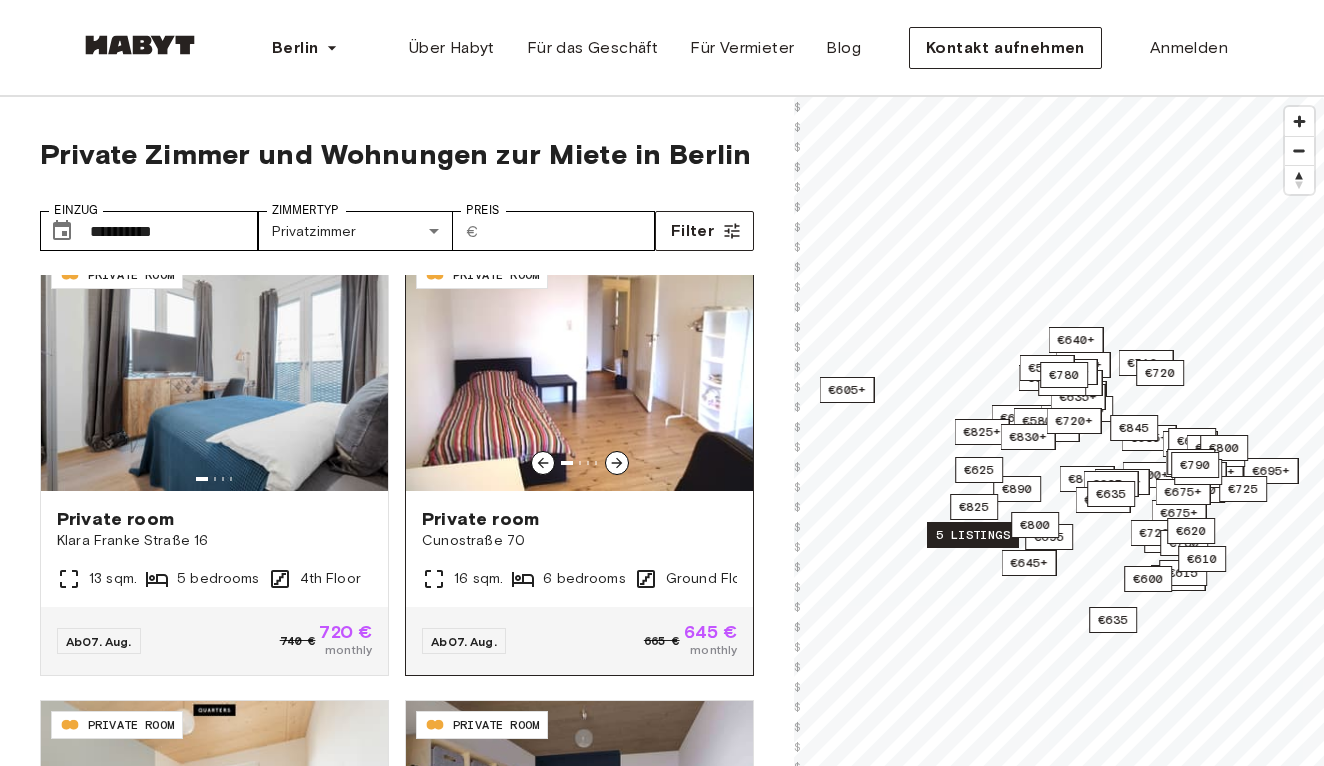 click 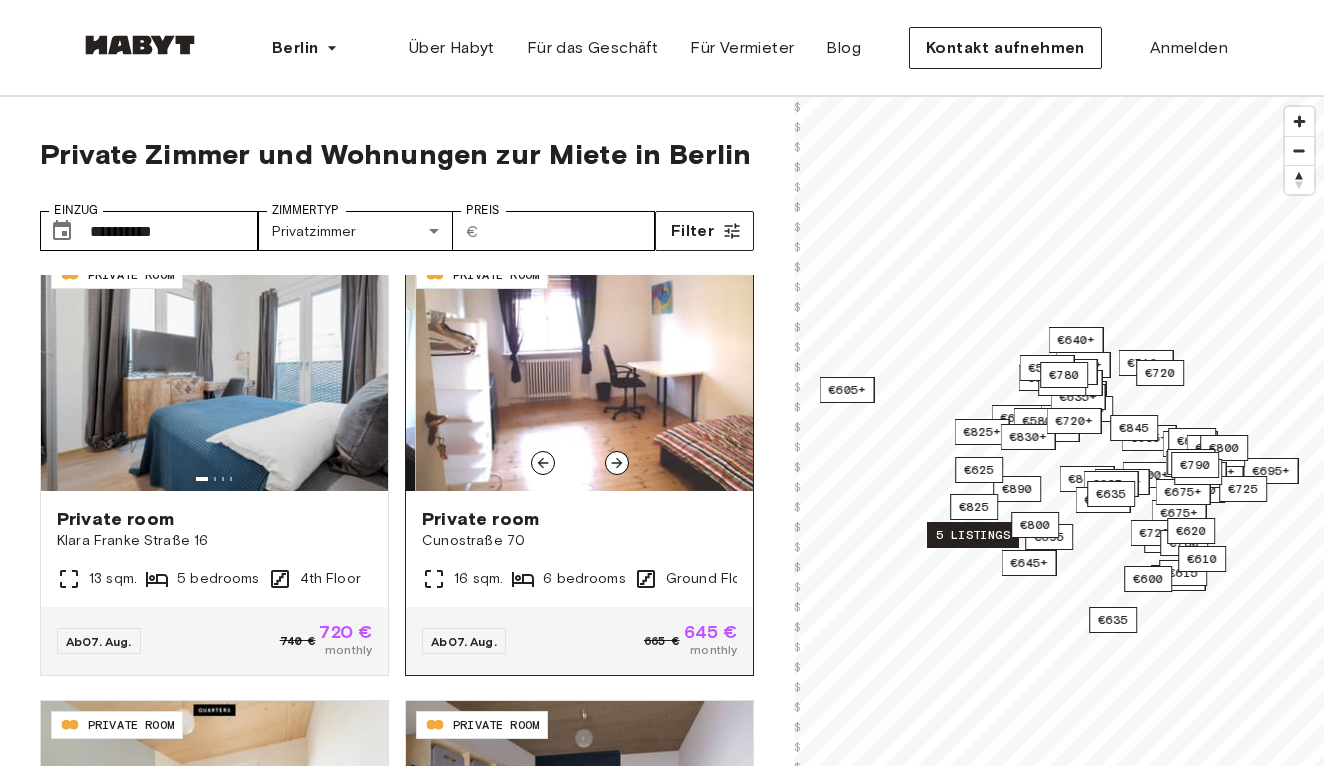 click 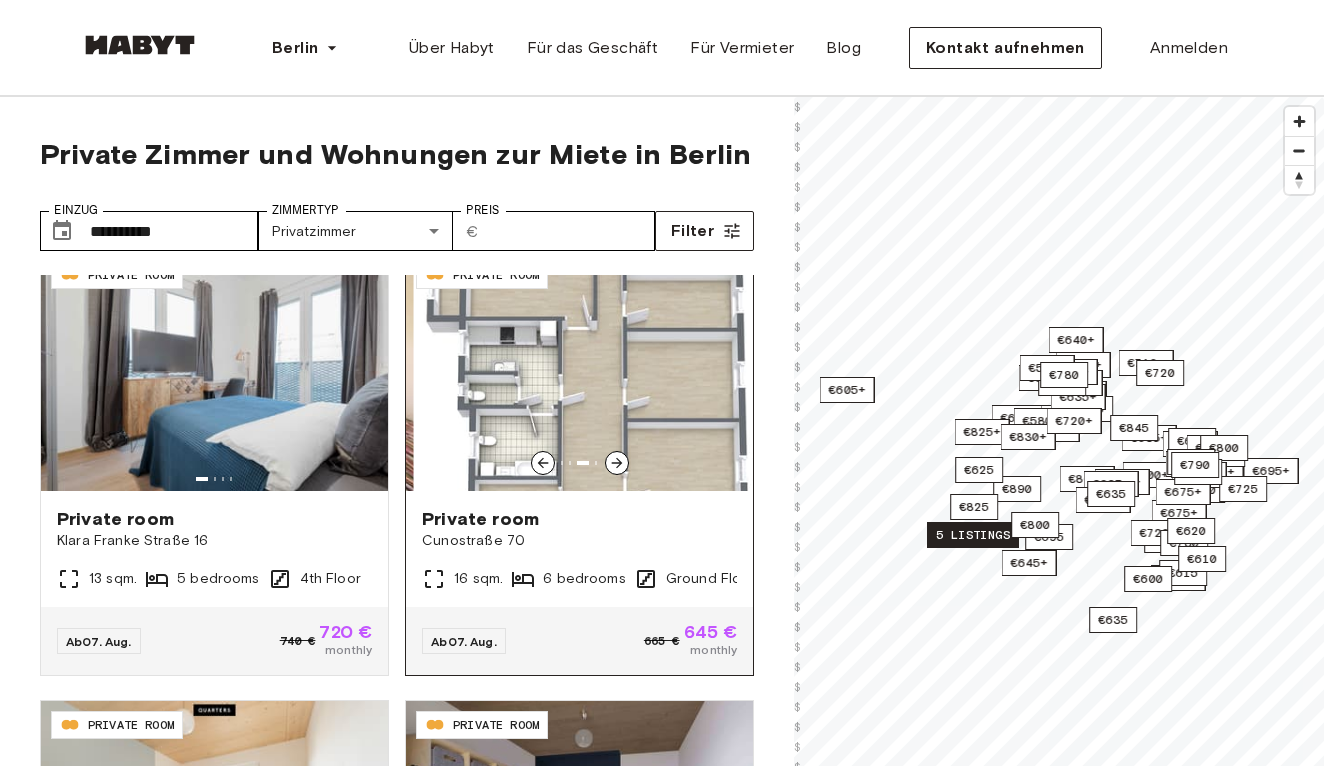 click 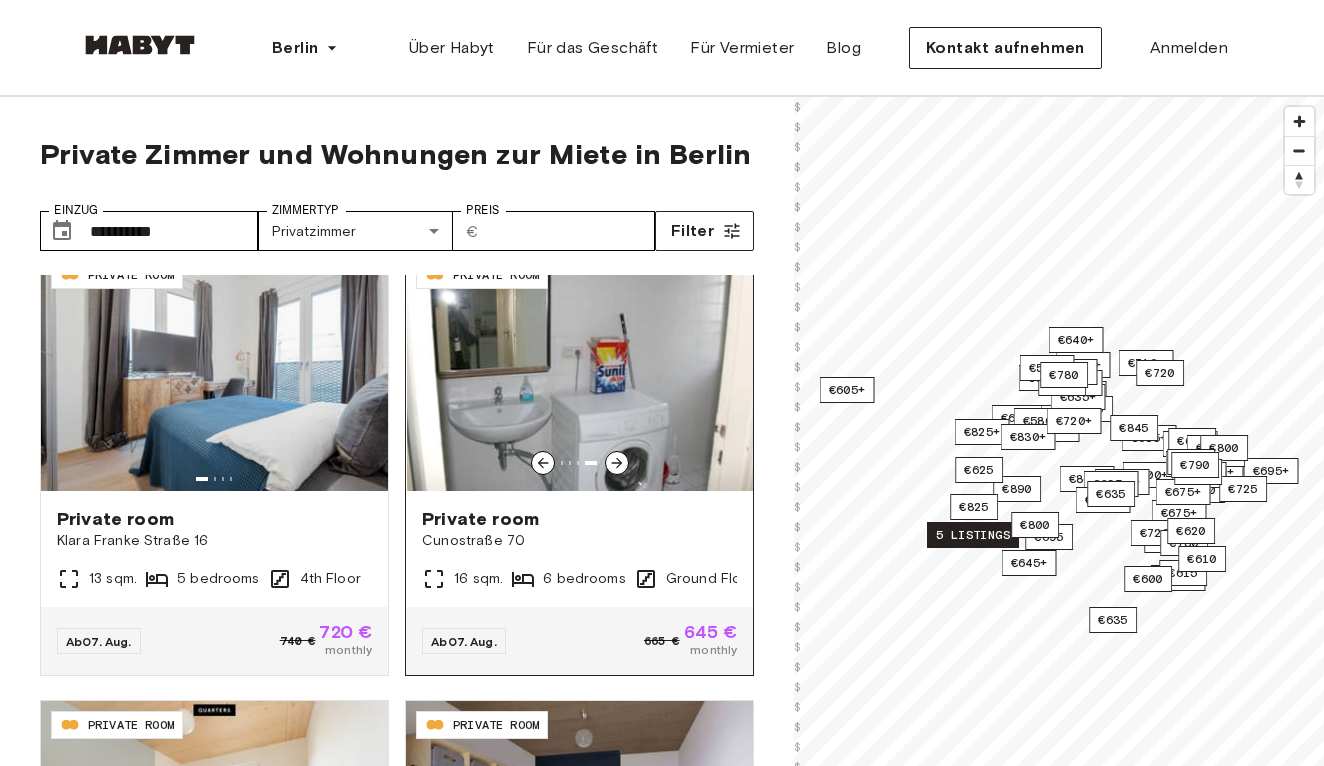 click 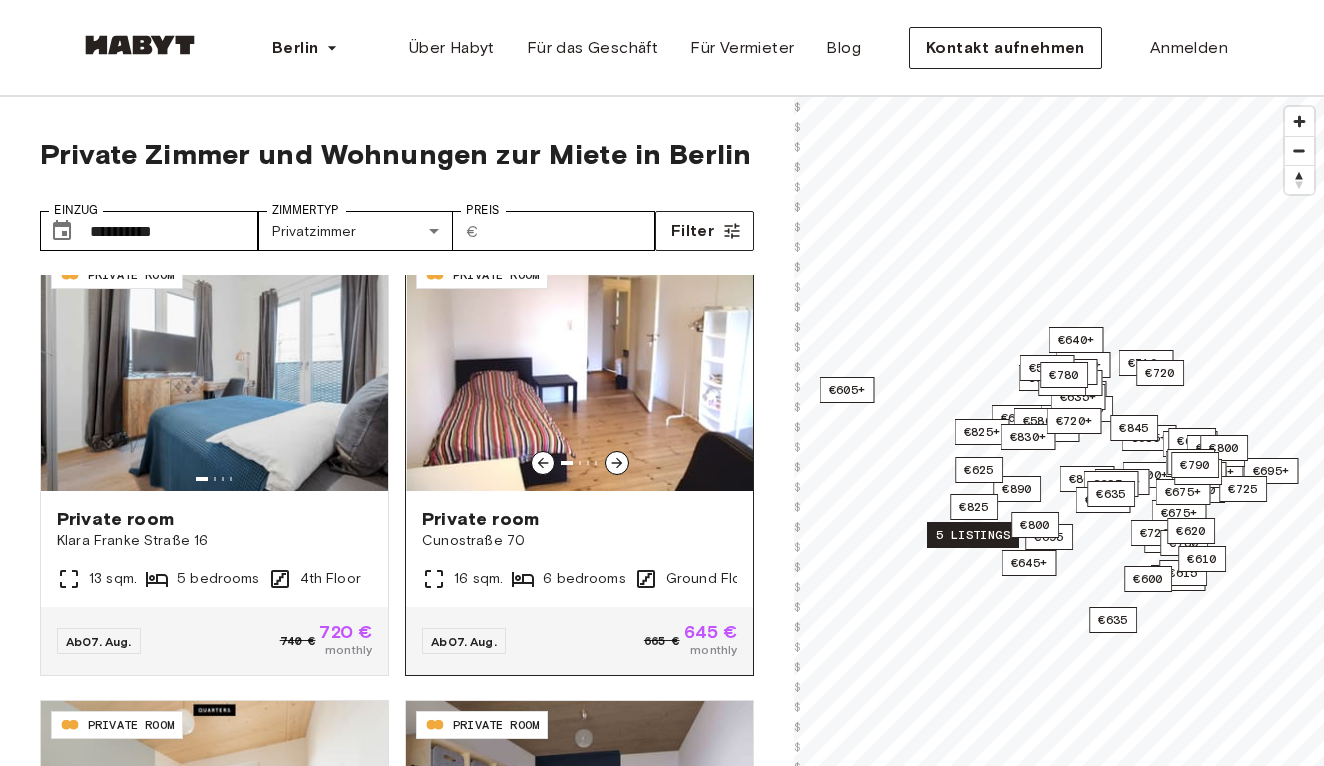click 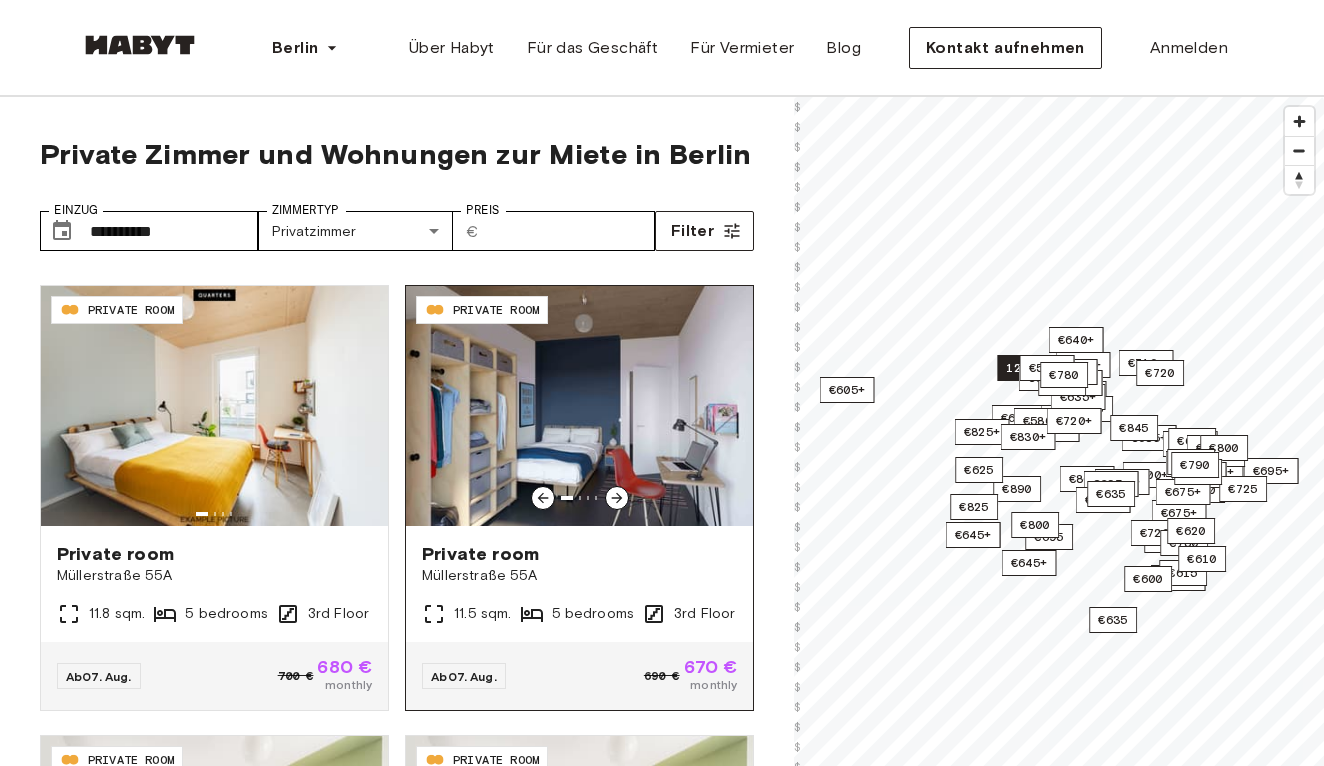 scroll, scrollTop: 445, scrollLeft: 0, axis: vertical 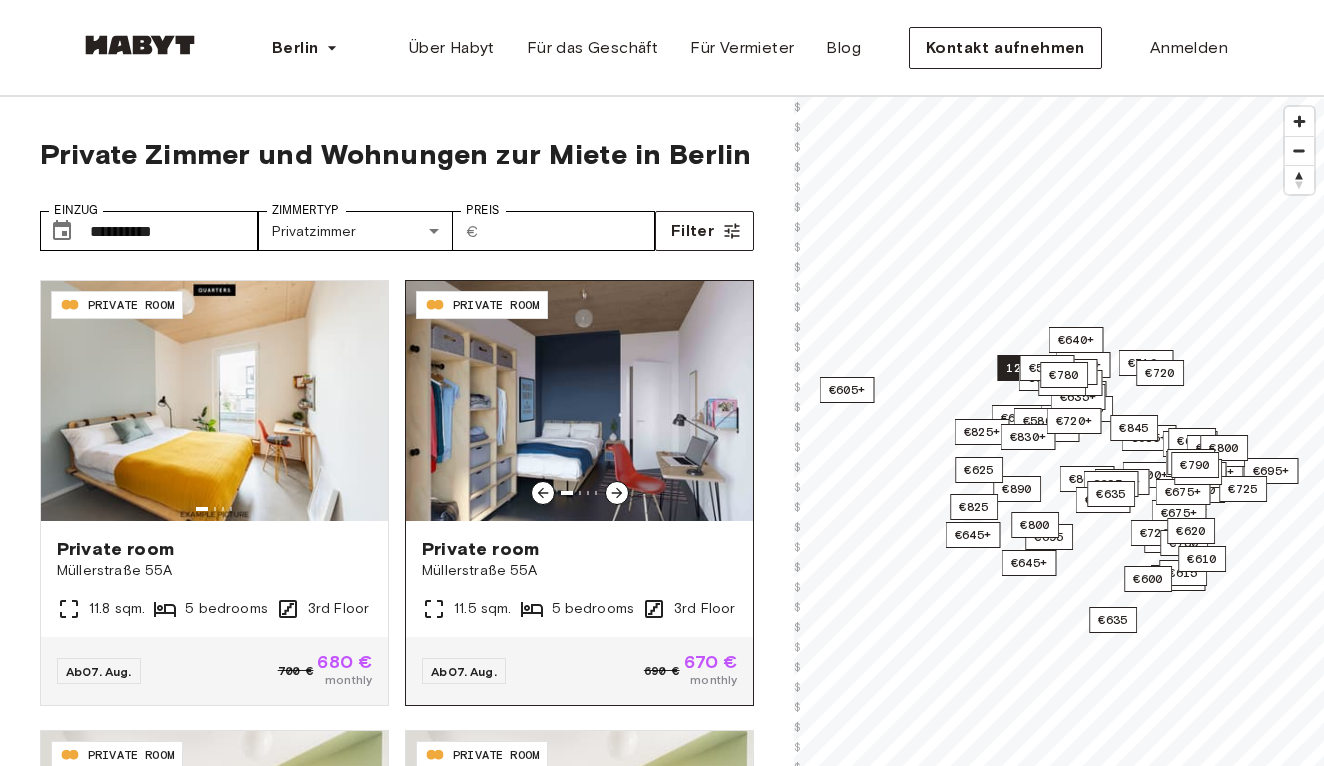 click at bounding box center (617, 493) 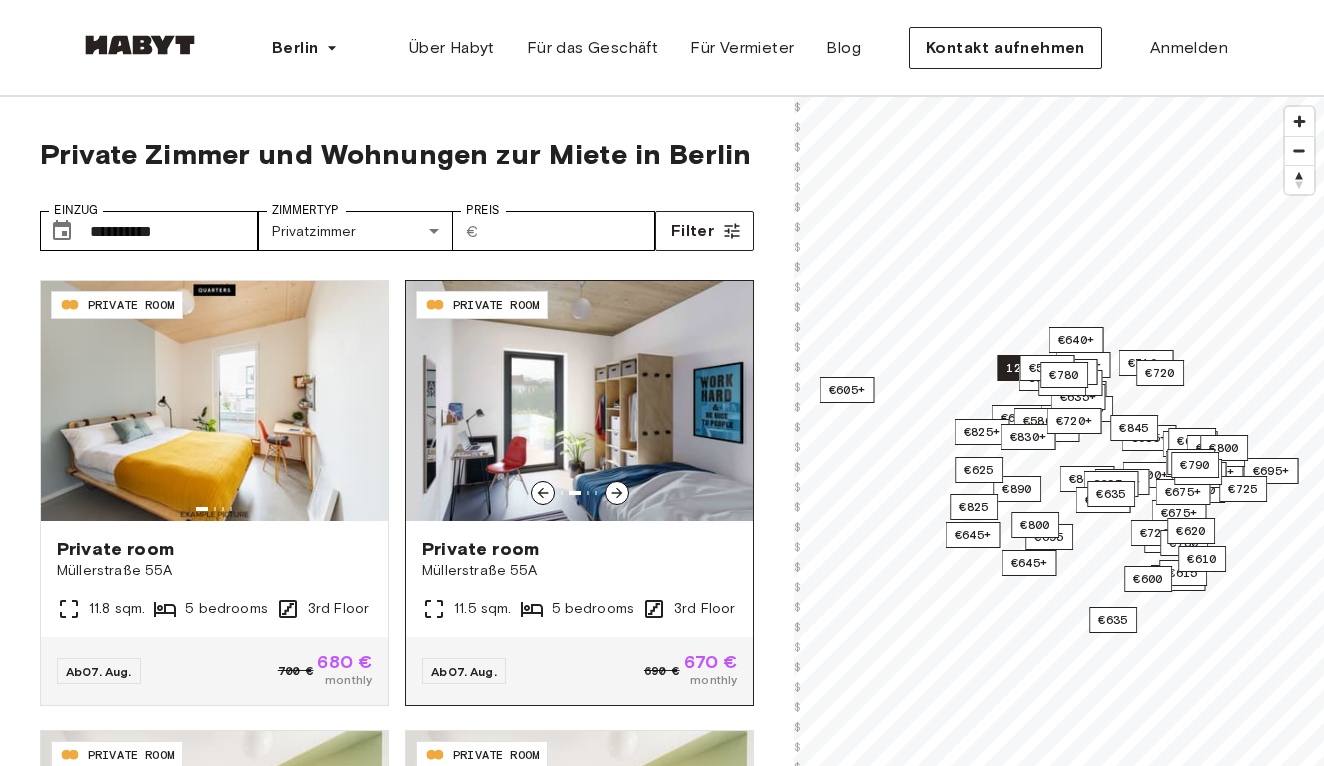 click at bounding box center (617, 493) 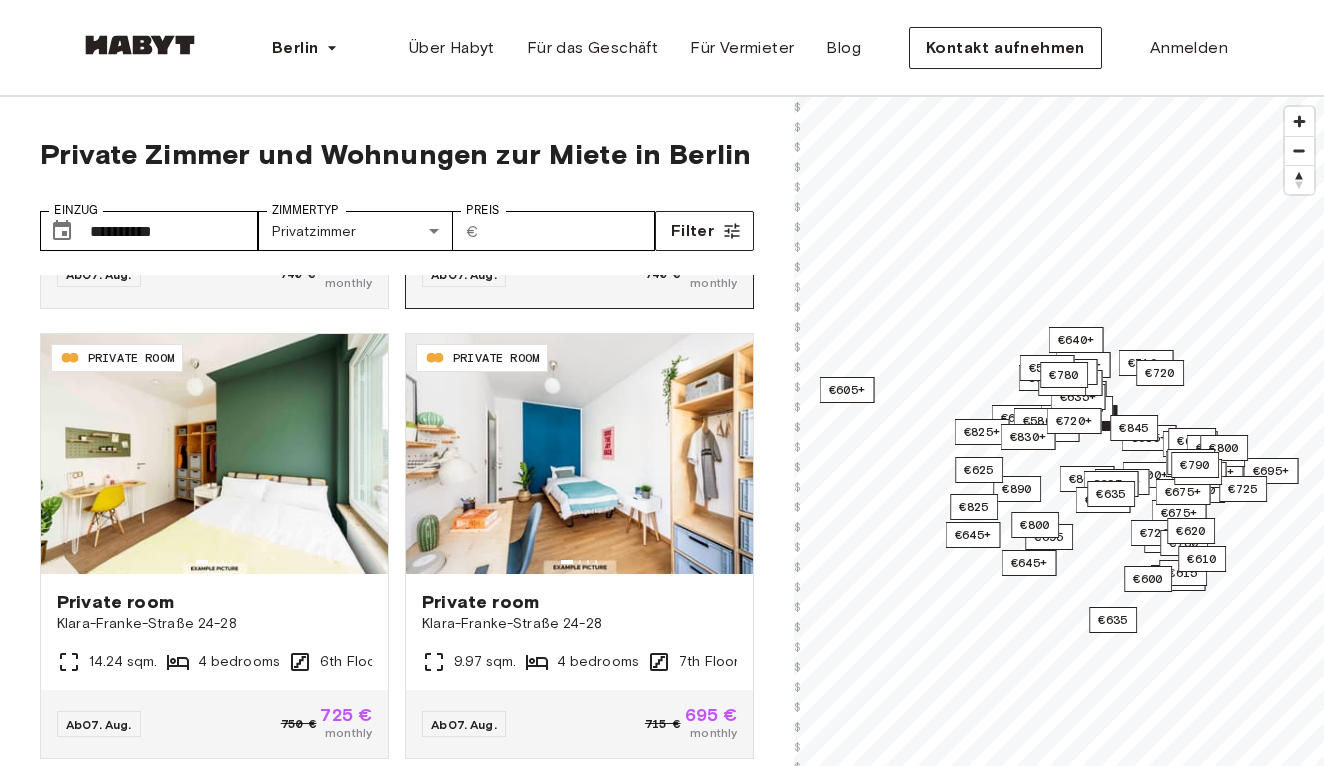 scroll, scrollTop: 1425, scrollLeft: 0, axis: vertical 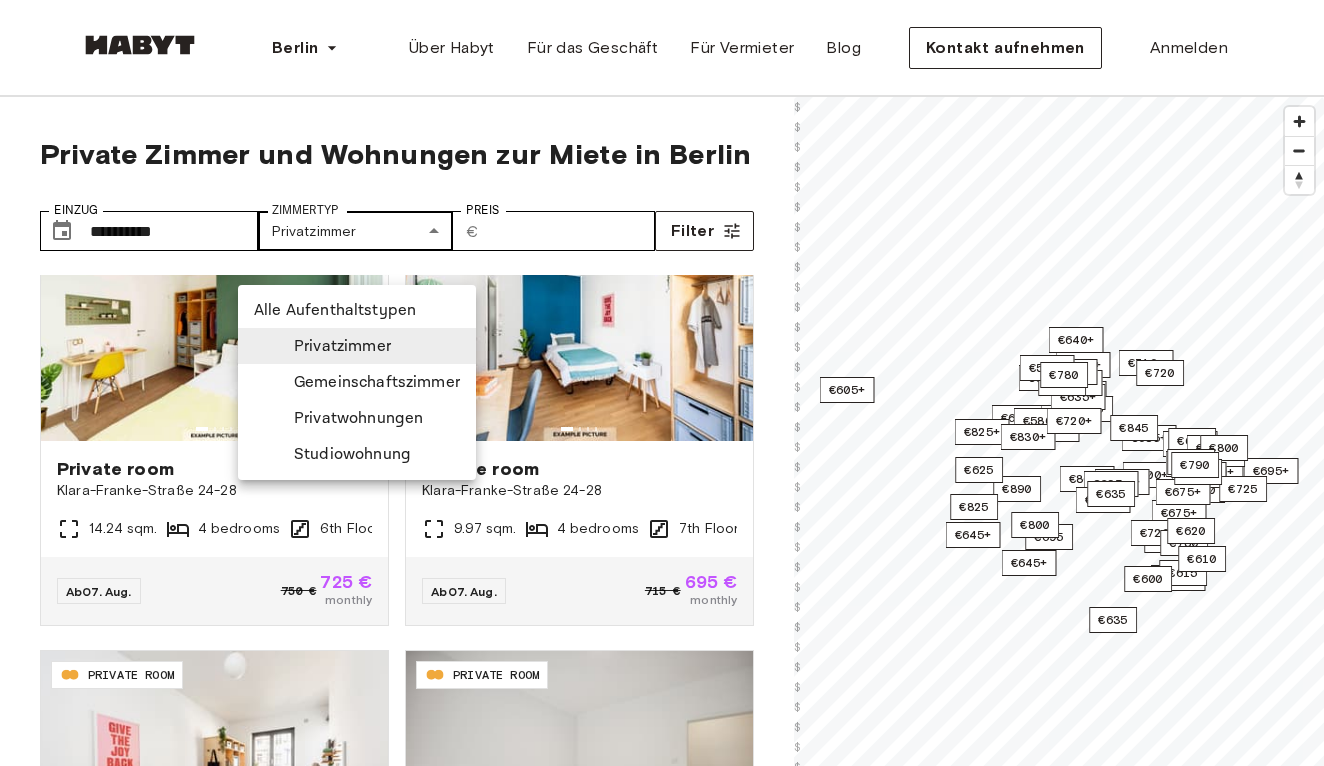 click on "[CITY] [CONTINENT] [CITY] [CITY] [CITY] [CITY] [CITY] [CITY] [CITY] [CITY] [CITY] [CITY] [CITY] [CITY] [CITY] [CITY] [CITY] [CITY] [CITY] [CITY] [CITY] [CITY] [CITY] [CITY] [CITY] [CITY] [CITY] [CITY] [CITY] [CITY] [CITY] [CITY] [CITY] [CITY] [CITY] [CITY] [CITY] [CITY] [CITY] [CITY] [CITY] [CITY] [CITY] [CITY] [CITY] [CITY] [CITY] [CITY] [CITY] [CITY] [CITY] [CITY] [CITY] [CITY] [CITY] [CITY] [CITY] [CITY] [CITY] [CITY] [CITY] [CITY] [CITY] [CITY] [CITY] [CITY] [CITY] [CITY] [CITY] [CITY] [CITY] [CITY] [CITY] [CITY] [CITY] [CITY] [CITY] [CITY] [CITY] [CITY] [CITY] [CITY] [CITY] [CITY] [CITY] [CITY] [CITY] [CITY] [CITY] [CITY] [CITY] [CITY] [CITY] [CITY] [CITY] [CITY] [CITY] [CITY] [CITY] [CITY] [CITY] [CITY] [CITY] [CITY] [CITY] [CITY] [CITY] [CITY] [CITY] [CITY] [CITY] [CITY] [CITY] [CITY] [CITY] [CITY] [CITY] [CITY] [CITY] [CITY] [CITY] [CITY] [CITY] [CITY] [CITY] [CITY] [CITY] [CITY] [CITY] [CITY] [CITY] [CITY] [CITY] [CITY] [CITY] [CITY] [CITY] [CITY] [CITY] [CITY] [CITY] [CITY] [CITY] [CITY] [CITY] [CITY] [CITY] [CITY] [CITY] [CITY] [CITY] [CITY] [CITY] [CITY] [CITY] [CITY] [CITY] [CITY] [CITY] [CITY] [CITY] [CITY] [CITY] [CITY] [CITY] [CITY] [CITY] [CITY] [CITY] [CITY] [CITY] [CITY] [CITY] [CITY] [CITY] [CITY] [CITY] [CITY] [CITY] [CITY] [CITY] [CITY] [CITY] [CITY] [CITY] [CITY] [CITY] [CITY] [CITY] [CITY] [CITY] [CITY] [CITY] [CITY] [CITY] [CITY] [CITY] [CITY] [CITY] [CITY] [CITY] [CITY] [CITY] [CITY] [CITY] [CITY] [CITY] [CITY] [CITY] [CITY] [CITY] [CITY] [CITY] [CITY] [CITY] [CITY] [CITY] [CITY] [CITY] [CITY] [CITY] [CITY] [CITY] [CITY] [CITY] [CITY] [CITY] [CITY] [CITY] [CITY] [CITY] [CITY] [CITY] [CITY] [CITY] [CITY] [CITY] [CITY] [CITY] [CITY] [CITY] [CITY] [CITY] [CITY] [CITY] [CITY] [CITY] [CITY] [CITY] [CITY] [CITY] [CITY] [CITY] [CITY] [CITY] [CITY] [CITY] [CITY] [CITY] [CITY] [CITY] [CITY] [CITY] [CITY] [CITY] [CITY] [CITY] [CITY] [CITY] [CITY] [CITY] [CITY] [CITY] [CITY] [CITY] [CITY] [CITY] [CITY] [CITY] [CITY] [CITY] [CITY] [CITY] [CITY] [CITY] [CITY] [CITY] [CITY] [CITY] [CITY] [CITY] [CITY] [CITY] [CITY] [CITY] [CITY] [CITY] [CITY] [CITY] [CITY] [CITY] [CITY] [CITY] [CITY] [CITY] [CITY] [CITY] [CITY] [CITY] [CITY] [CITY] [CITY] [CITY] [CITY] [CITY] [CITY] [CITY] [CITY] [CITY] [CITY] [CITY] [CITY] [CITY] [CITY] [CITY] [CITY] [CITY] [CITY] [CITY] [CITY] [CITY] [CITY] [CITY] [CITY] [CITY] [CITY] [CITY] [CITY] [CITY] [CITY] [CITY] [CITY] [CITY] [CITY] [CITY] [CITY] [CITY] [CITY] [CITY] [CITY] [CITY] [CITY] [CITY] [CITY] [CITY] [CITY] [CITY] [CITY] [CITY] [CITY] [CITY] [CITY] [CITY] [CITY] [CITY] [CITY] [CITY] [CITY] [CITY] [CITY] [CITY] [CITY] [CITY] [CITY] [CITY] [CITY] [CITY] [CITY] [CITY] [CITY] [CITY] [CITY] [CITY] [CITY] [CITY] [CITY] [CITY] [CITY] [CITY] [CITY] [CITY] [CITY] [CITY] [CITY] [CITY] [CITY] [CITY] [CITY] [CITY] [CITY] [CITY] [CITY] [CITY] [CITY] [CITY] [CITY] [CITY] [CITY] [CITY] [CITY] [CITY] [CITY] [CITY] [CITY] [CITY] [CITY] [CITY] [CITY] [CITY] [CITY] [CITY] [CITY] [CITY] [CITY] [CITY] [CITY] [CITY] [CITY] [CITY] [CITY] [CITY] [CITY] [CITY] [CITY] [CITY] [CITY] [CITY] [CITY] [CITY] [CITY] [CITY] [CITY] [CITY] [CITY] [CITY] [CITY] [CITY] [CITY] [CITY] [CITY] [CITY] [CITY] [CITY] [CITY] [CITY] [CITY] [CITY] [CITY] [CITY] [CITY] [CITY] [CITY] [CITY] [CITY] [CITY] [CITY] [CITY] [CITY] [CITY] [CITY] [CITY] [CITY] [CITY] [CITY] [CITY] [CITY] [CITY] [CITY] [CITY] [CITY] [CITY] [CITY] [CITY] [CITY] [CITY] [CITY] [CITY] [CITY] [CITY] [CITY] [CITY] [CITY] [CITY] [CITY] [CITY] [CITY] [CITY] [CITY] [CITY] [CITY] [CITY] [CITY] [CITY] [CITY] [CITY] [CITY] [CITY] [CITY] [CITY] [CITY] [CITY] [CITY] [CITY] [CITY] [CITY] [CITY] [CITY] [CITY] [CITY] [CITY] [CITY] [CITY] [CITY] [CITY] [CITY] [CITY] [CITY] [CITY] [CITY] [CITY] [CITY] [CITY] [CITY] [CITY] [CITY] [CITY] [CITY] [CITY] [CITY] [CITY] [CITY] [CITY] [CITY] [CITY] [CITY] [CITY] [CITY] [CITY] [CITY] [CITY] [CITY] [CITY] [CITY] [CITY] [CITY] [CITY] [CITY] [CITY] [CITY] [CITY] [CITY] [CITY] [CITY] [CITY] [CITY] [CITY] [CITY] [CITY] [CITY] [CITY] [CITY] [CITY] [CITY] [CITY] [CITY] [CITY] [CITY] [CITY] [CITY] [CITY] [CITY] [CITY] [CITY] [CITY] [CITY] [CITY] [CITY] [CITY] [CITY] [CITY] [CITY] [CITY] [CITY] [CITY] [CITY] [CITY] [CITY] [CITY] [CITY] [CITY] [CITY] [CITY] [CITY] [CITY] [CITY] [CITY] [CITY] [CITY] [CITY] [CITY] [CITY] [CITY] [CITY] [CITY] [CITY] [CITY] [CITY] [CITY] [CITY] [CITY] [CITY] [CITY] [CITY] [CITY] [CITY] [CITY] [CITY] [CITY] [CITY] [CITY] [CITY] [CITY] [CITY] [CITY] [CITY] [CITY] [CITY] [CITY] [CITY] [CITY] [CITY] [CITY] [CITY] [CITY] [CITY] [CITY] [CITY] [CITY] [CITY] [CITY] [CITY] [CITY] [CITY] [CITY] [CITY] [CITY] [CITY] [CITY] [CITY] [CITY] [CITY] [CITY] [CITY] [CITY] [CITY] [CITY] [CITY] [CITY] [CITY] [CITY] [CITY] [CITY] [CITY] [CITY] [CITY] [CITY] [CITY] [CITY] [CITY] [CITY] [CITY] [CITY] [CITY] [CITY] [CITY] [CITY] [CITY] [CITY] [CITY] [CITY] [CITY] [CITY] [CITY] [CITY] [CITY] [CITY] [CITY] [CITY] [CITY] [CITY] [CITY] [CITY] [CITY] [CITY] [CITY] [CITY] [CITY] [CITY] [CITY] [CITY] [CITY] [CITY] [CITY] [CITY] [CITY] [CITY] [CITY] [CITY] [CITY] [CITY] [CITY] [CITY] [CITY] [CITY] [CITY] [CITY] [CITY] [CITY] [CITY] [CITY] [CITY] [CITY] [CITY] [CITY] [CITY] [CITY] [CITY] [CITY] [CITY] [CITY] [CITY] [CITY] [CITY] [CITY] [CITY] [CITY] [CITY] [CITY] [CITY] [CITY] [CITY] [CITY] [CITY] [CITY] [CITY] [CITY] [CITY] [CITY] [CITY] [CITY] [CITY] [CITY] [CITY] [CITY] [CITY] [CITY] [CITY] [CITY] [CITY] [CITY] [CITY] [CITY] [CITY] [CITY] [CITY] [CITY] [CITY] [CITY] [CITY] [CITY] [CITY] [CITY] [CITY] [CITY] [CITY] [CITY] [CITY] [CITY] [CITY] [CITY] [CITY] [CITY] [CITY] [CITY] [CITY] [CITY] [CITY] [CITY] [CITY] [CITY] [CITY] [CITY] [CITY] [CITY] [CITY] [CITY] [CITY] [CITY] [CITY] [CITY] [CITY] [CITY] [CITY] [CITY] [CITY] [CITY] [CITY] [CITY] [CITY] [CITY] [CITY] [CITY] [CITY] [CITY] [CITY] [CITY] [CITY] [CITY] [CITY] [CITY] [CITY] [CITY] [CITY] [CITY] [CITY] [CITY] [CITY] [CITY] [CITY] [CITY] [CITY] [CITY] [CITY] [CITY] [CITY] [CITY] [CITY] [CITY] [CITY] [CITY] [CITY] [CITY] [CITY] [CITY] [CITY] [CITY] [CITY] [CITY] [CITY] [CITY] [CITY] [CITY] [CITY] [CITY] [CITY] [CITY] [CITY] [CITY] [CITY] [CITY] [CITY] [CITY] [CITY] [CITY] [CITY] [CITY] [CITY] [CITY] [CITY] [CITY] [CITY] [CITY] [CITY] [CITY] [CITY] [CITY] [CITY] [CITY] [CITY] [CITY] [CITY] [CITY] [CITY] [CITY] [CITY] [CITY] [CITY] [CITY] [CITY] [CITY] [CITY] [CITY] [CITY] [CITY] [CITY] [CITY] [CITY] [CITY] [CITY] [CITY] [CITY] [CITY] [CITY] [CITY] [CITY] [CITY] [CITY] [CITY] [CITY] [CITY] [CITY] [CITY] [CITY] [CITY] [CITY] [CITY] [CITY] [CITY] [CITY] [CITY] [CITY] [CITY] [CITY] [CITY] [CITY] [CITY] [CITY] [CITY] [CITY] [CITY] [CITY] [CITY] [CITY] [CITY] [CITY] [CITY] [CITY] [CITY] [CITY] [CITY] [CITY] [CITY] [CITY] [CITY] [CITY] [CITY] [CITY] [CITY] [CITY] [CITY] [CITY] [CITY] [CITY] [CITY] [CITY] [CITY] [CITY] [CITY] [CITY] [CITY] [CITY] [CITY] [CITY] [CITY] [CITY] [CITY] [CITY] [CITY] [CITY] [CITY] [CITY] [CITY] [CITY] [CITY] [CITY] [CITY] [CITY] [CITY] [CITY] [CITY] [CITY] [CITY] [CITY] [CITY] [CITY] [CITY] [CITY] [CITY] [CITY] [CITY] [CITY] [CITY] [CITY] [CITY] [CITY] [CITY] [CITY] [CITY] [CITY] [CITY] [CITY] [CITY] [CITY] [CITY] [CITY] [CITY] [CITY] [CITY] [CITY] [CITY] [CITY] [CITY] [CITY] [CITY] [CITY] [CITY] [CITY] [CITY] [CITY] [CITY] [CITY] [CITY] [CITY] [CITY] [CITY] [CITY] [CITY] [CITY] [CITY] [CITY] [CITY] [CITY] [CITY] [CITY] [CITY] [CITY] [CITY] [CITY] [CITY] [CITY] [CITY] [CITY] [CITY] [CITY] [CITY] [CITY] [CITY] [CITY] [CITY] [CITY] [CITY] [CITY] [CITY] [CITY] [CITY] [CITY] [CITY] [CITY] [CITY] [CITY] [CITY] [CITY] [CITY] [CITY] [CITY] [CITY] [CITY] [CITY] [CITY] [CITY] [CITY] [CITY] [CITY] [CITY] [CITY] [CITY] [CITY] [CITY] [CITY] [CITY] [CITY] [CITY] [CITY] [CITY] [CITY] [CITY] [CITY] [CITY] [CITY] [CITY] [CITY] [CITY] [CITY] [CITY] [CITY] [CITY] [CITY] [CITY] [CITY] [CITY] [Sraße 16 13 sqm. 5 bedrooms 4th Floor Ab 07. Aug. 740 € 720 € monthly DE-01-029-04M PRIVATE ROOM Private room Cunostraße 70 16 sqm. 6 bedrooms Ground Floor Ab 07. Aug. 665 € 645 € monthly DE-01-07-007-01Q PRIVATE ROOM Private room Müllerstraße 55A 11.8 sqm. 5 bedrooms 3rd Floor Ab 07. Aug. 700 € 680 € monthly DE-01-07-024-03Q PRIVATE ROOM Private room Müllerstraße 55A 11.5 sqm. 5 bedrooms 3rd Floor Ab 07. Aug. 690 € 670 € monthly DE-01-08-004-02Q PRIVATE ROOM Private room Ab" at bounding box center (662, 2457) 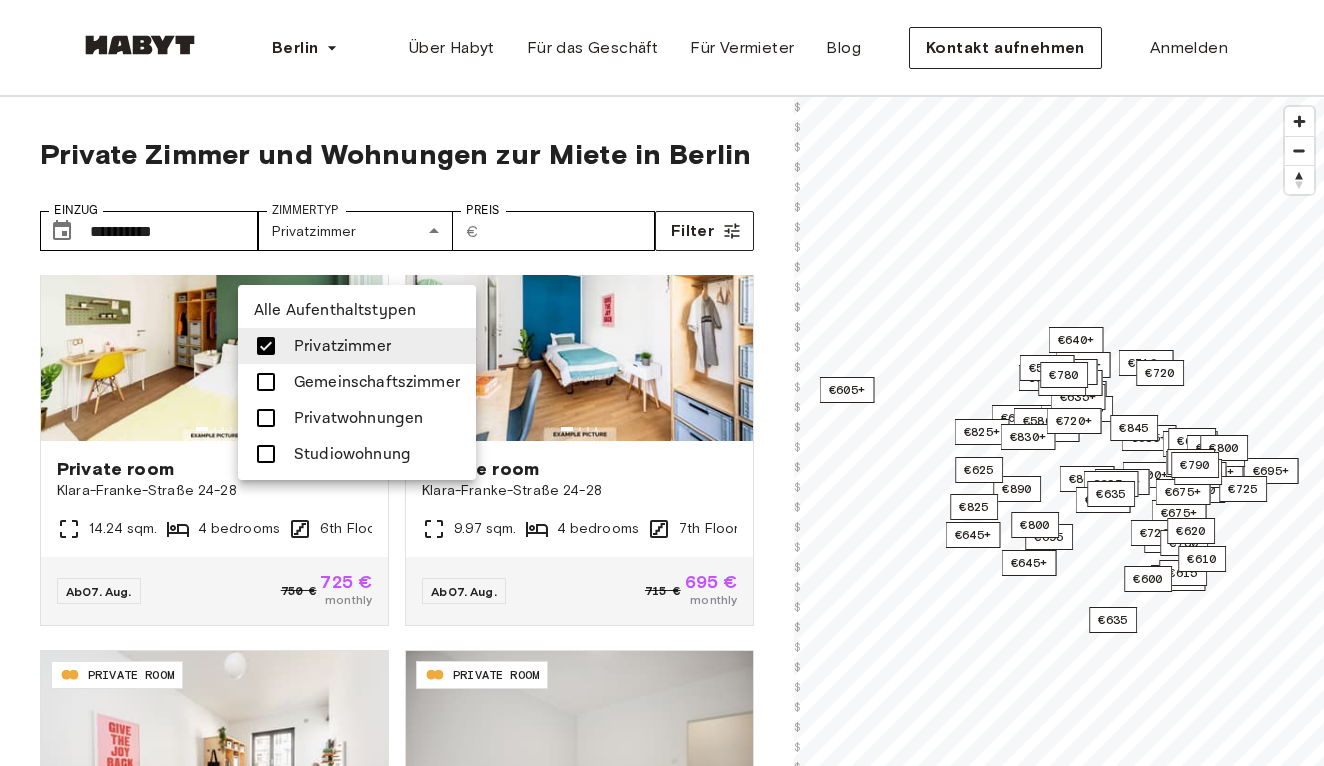click at bounding box center (662, 383) 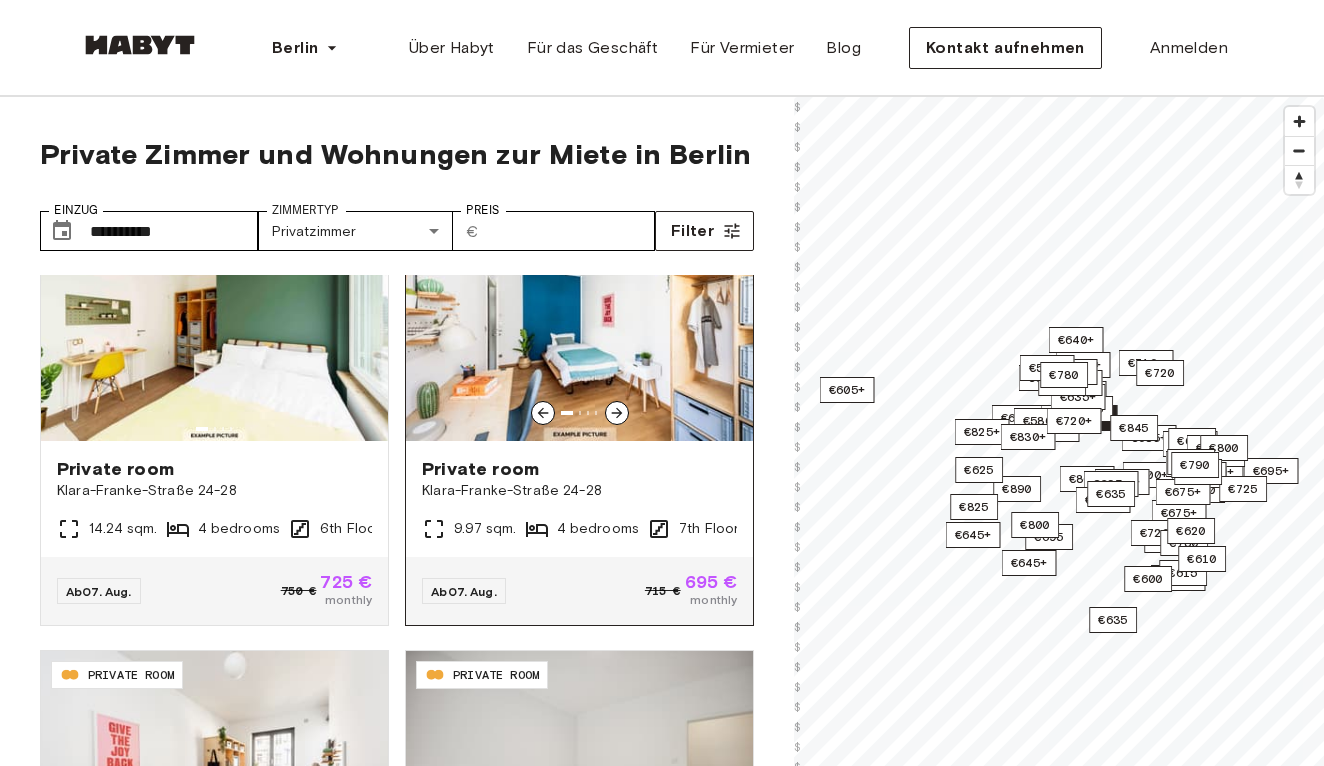 click at bounding box center (617, 413) 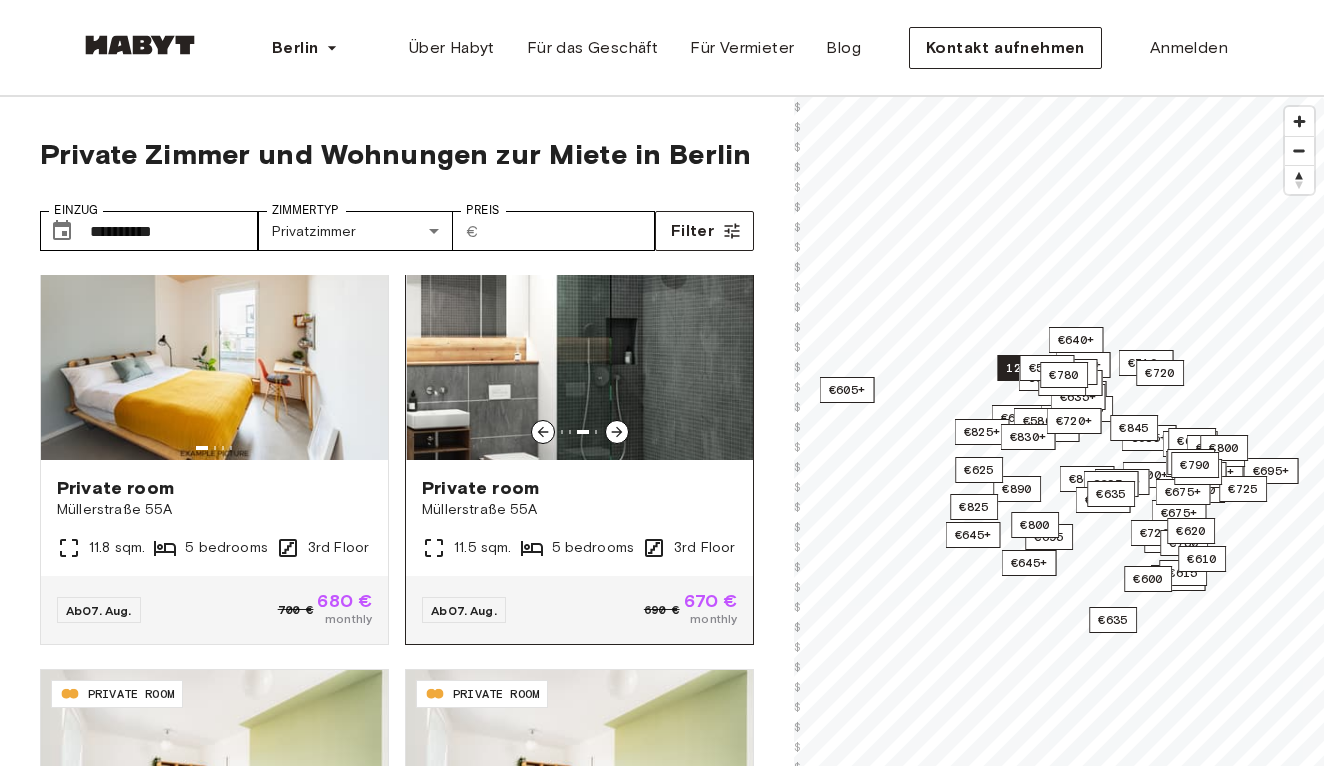 scroll, scrollTop: 511, scrollLeft: 0, axis: vertical 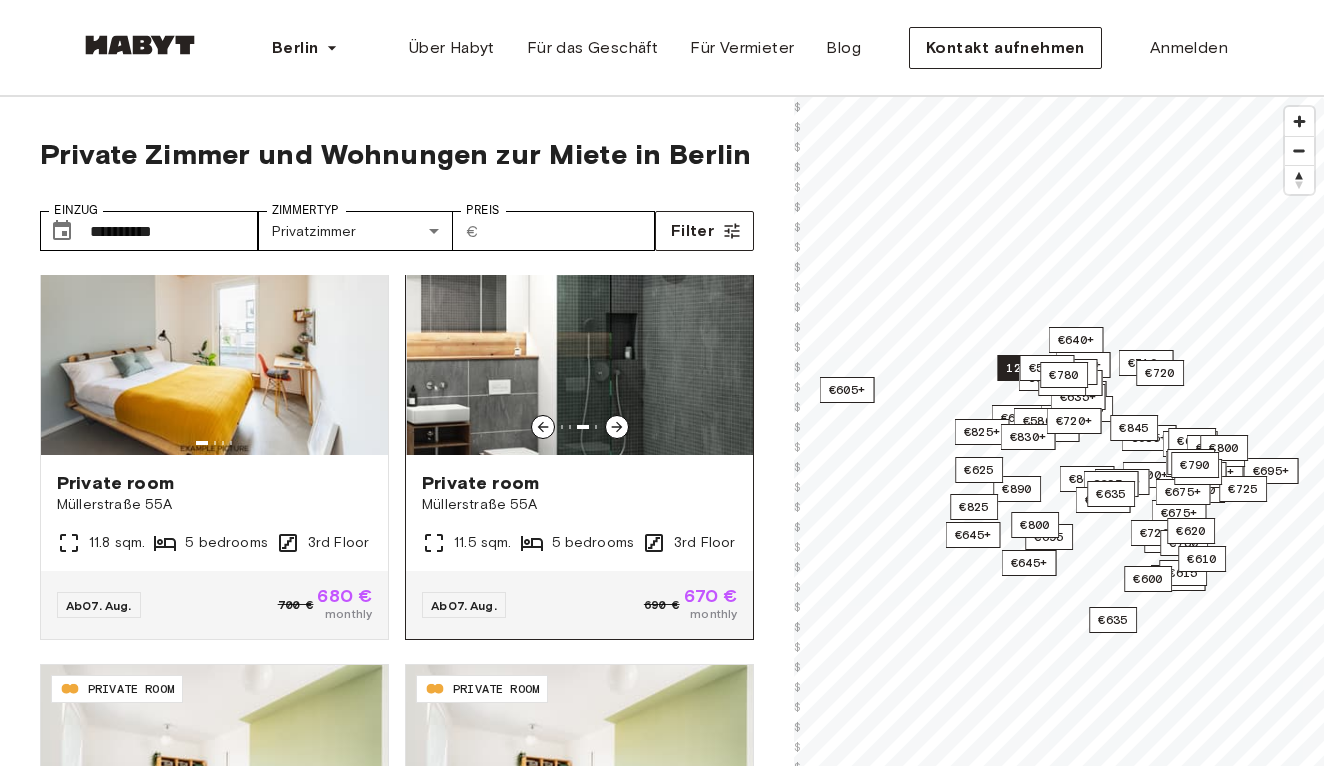 click at bounding box center (579, 335) 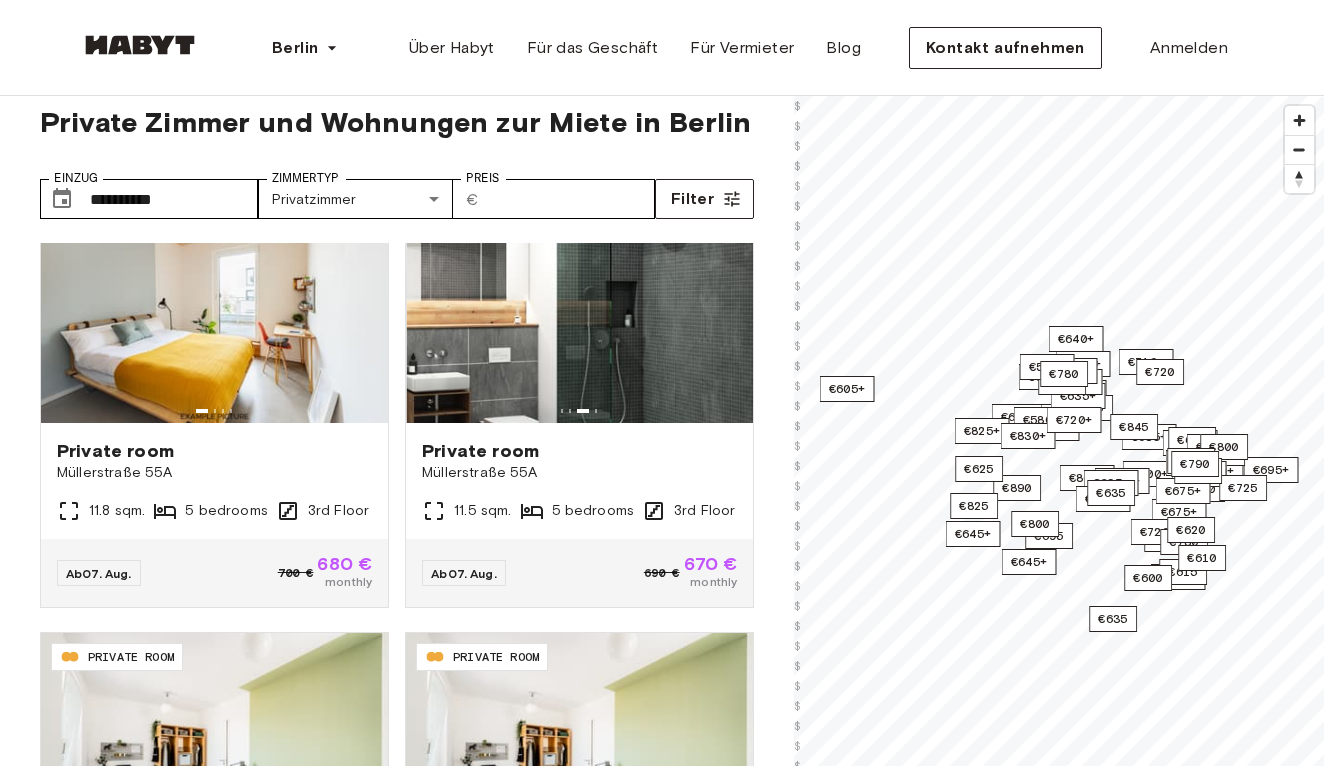 scroll, scrollTop: 42, scrollLeft: 0, axis: vertical 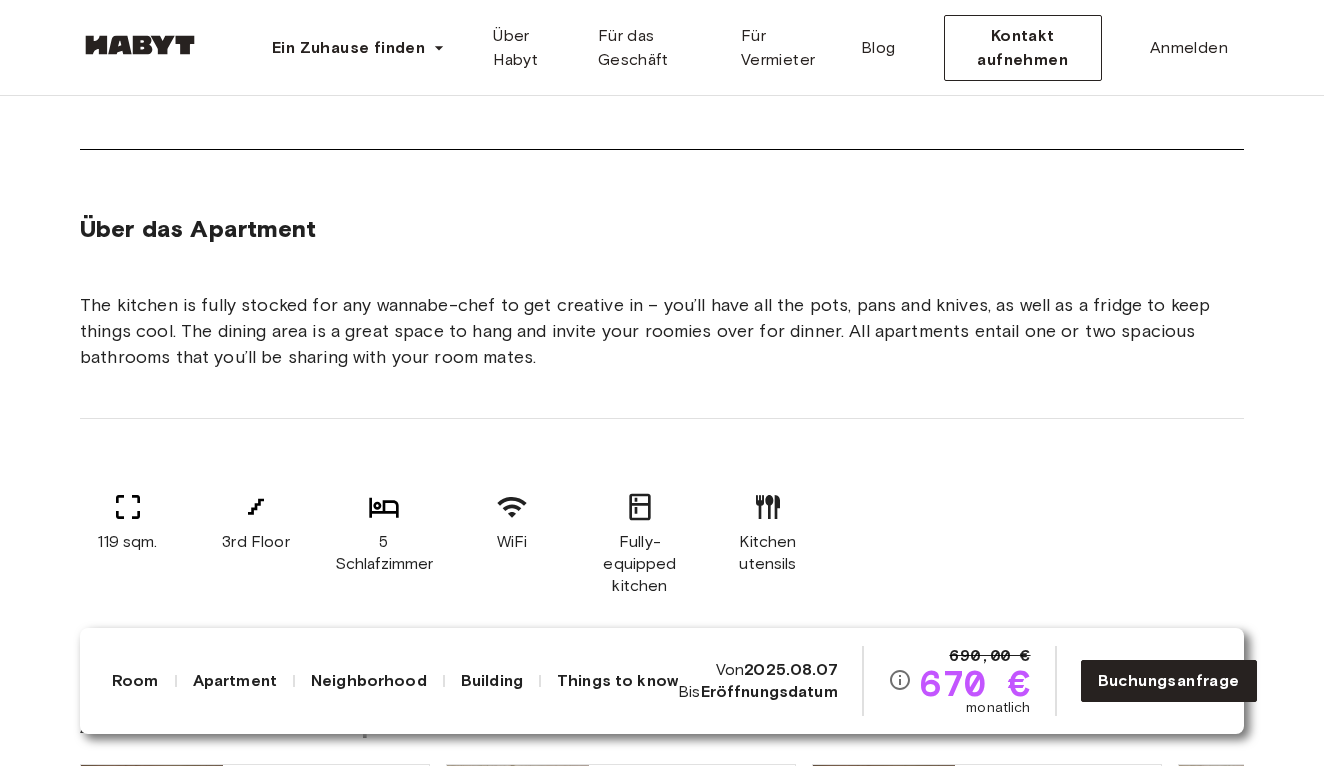 click on "119 sqm. 3rd Floor 5 Schlafzimmer WiFi Fully-equipped kitchen Kitchen utensils" at bounding box center (662, 544) 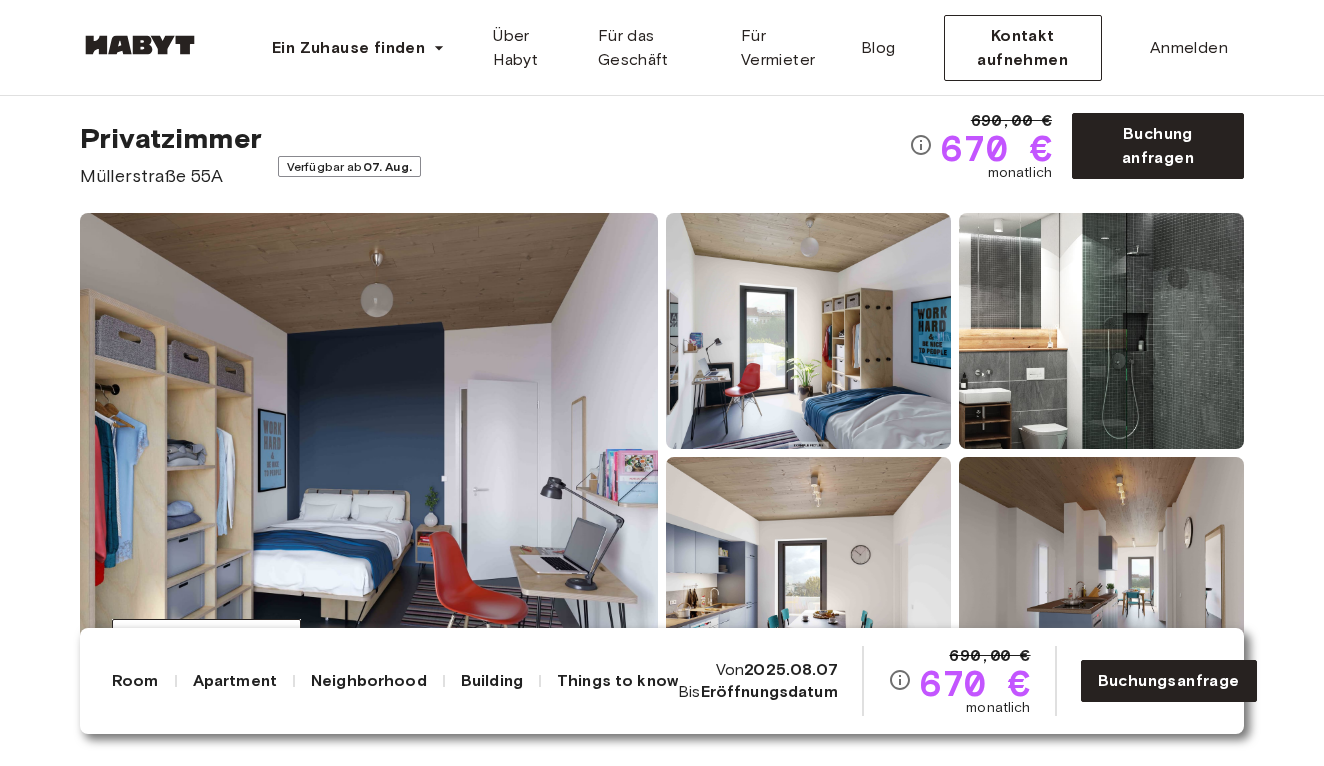 scroll, scrollTop: 128, scrollLeft: 0, axis: vertical 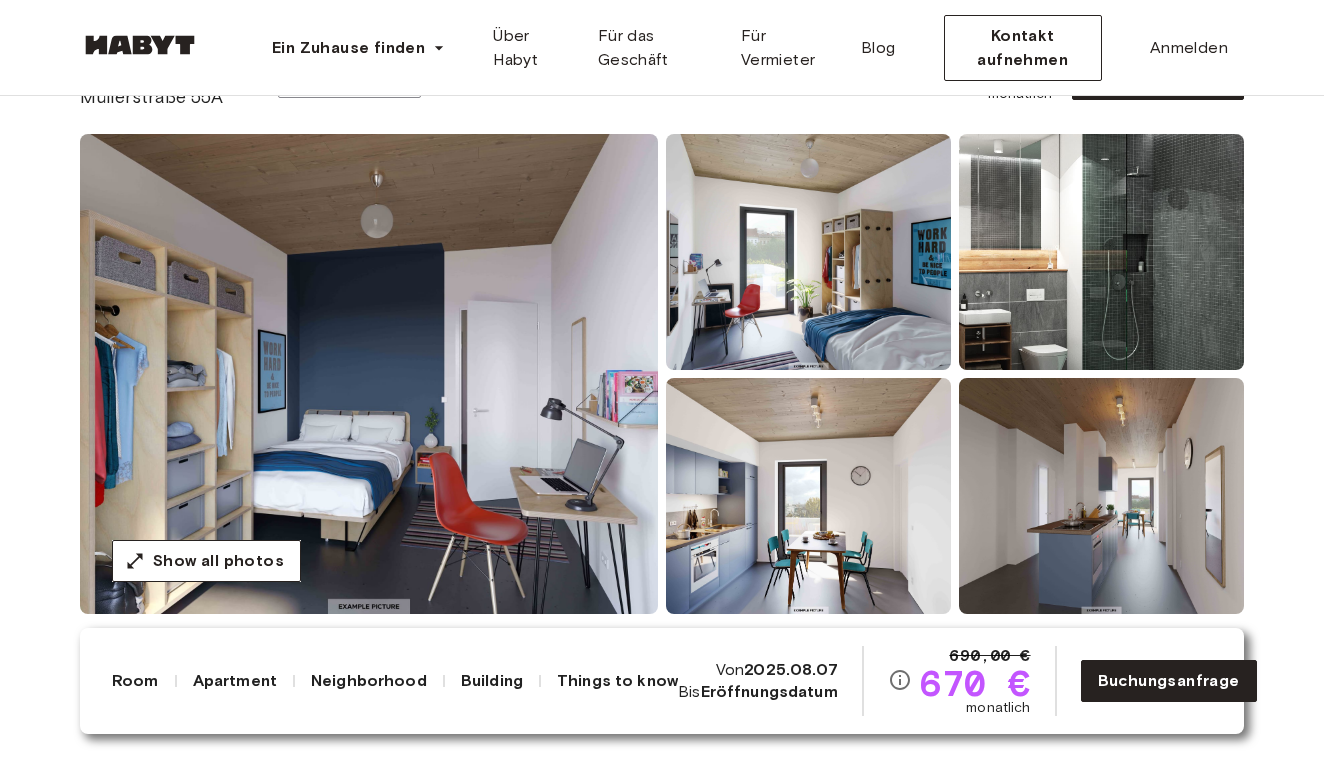 click at bounding box center (808, 496) 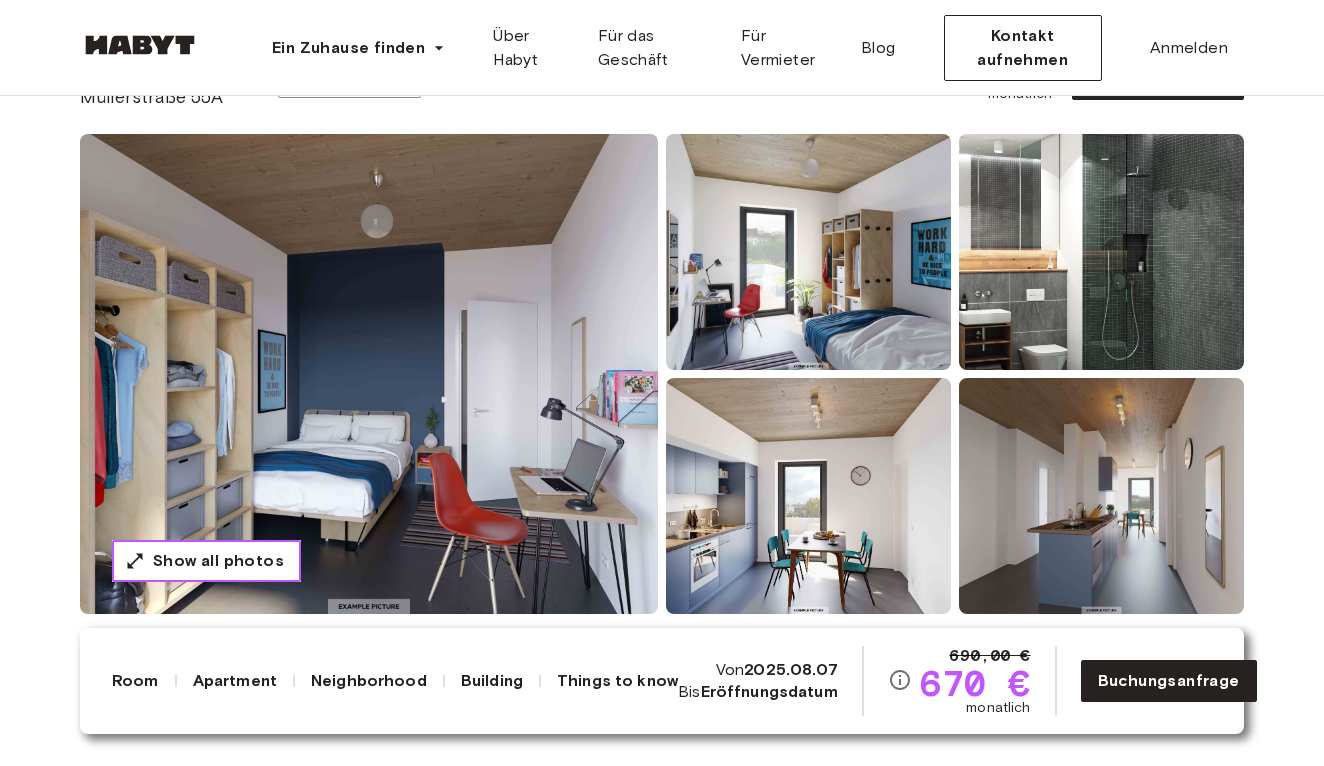 click on "Show all photos" at bounding box center [218, 561] 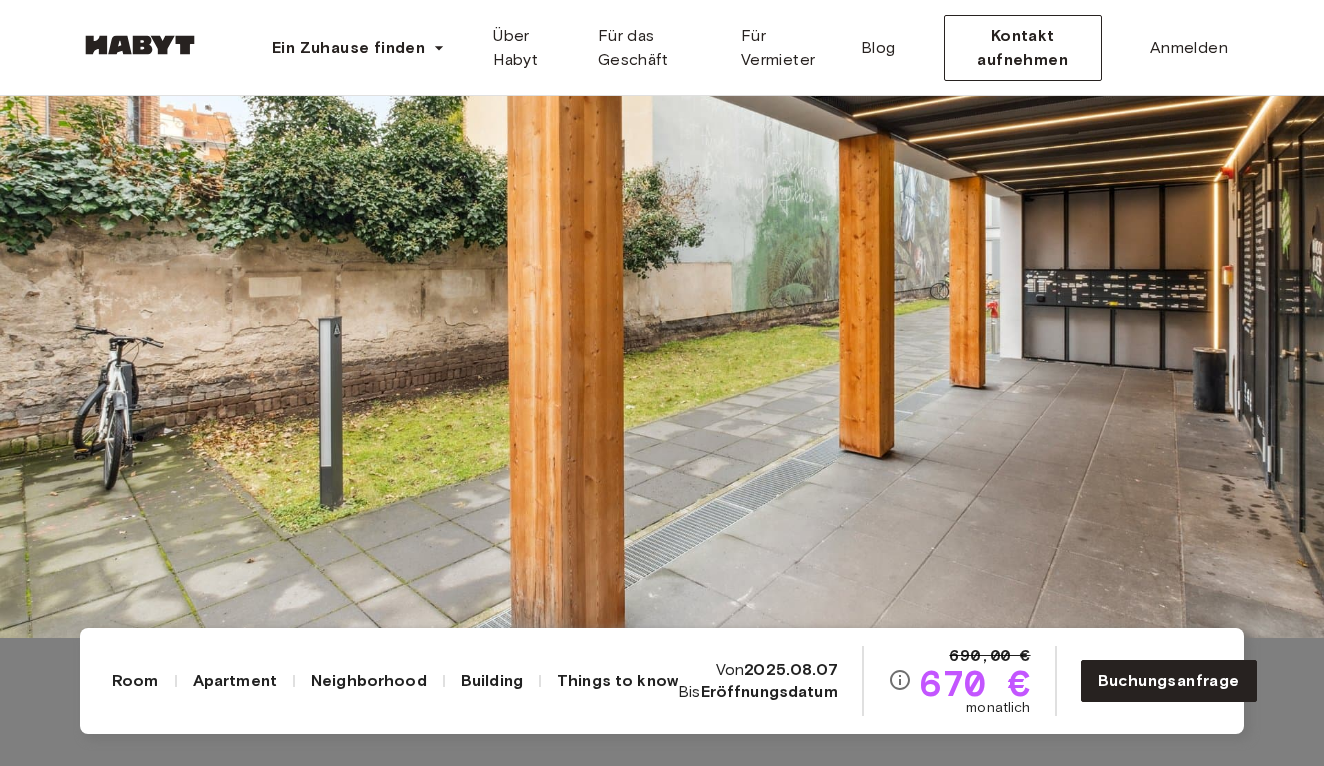 click at bounding box center (662, 255) 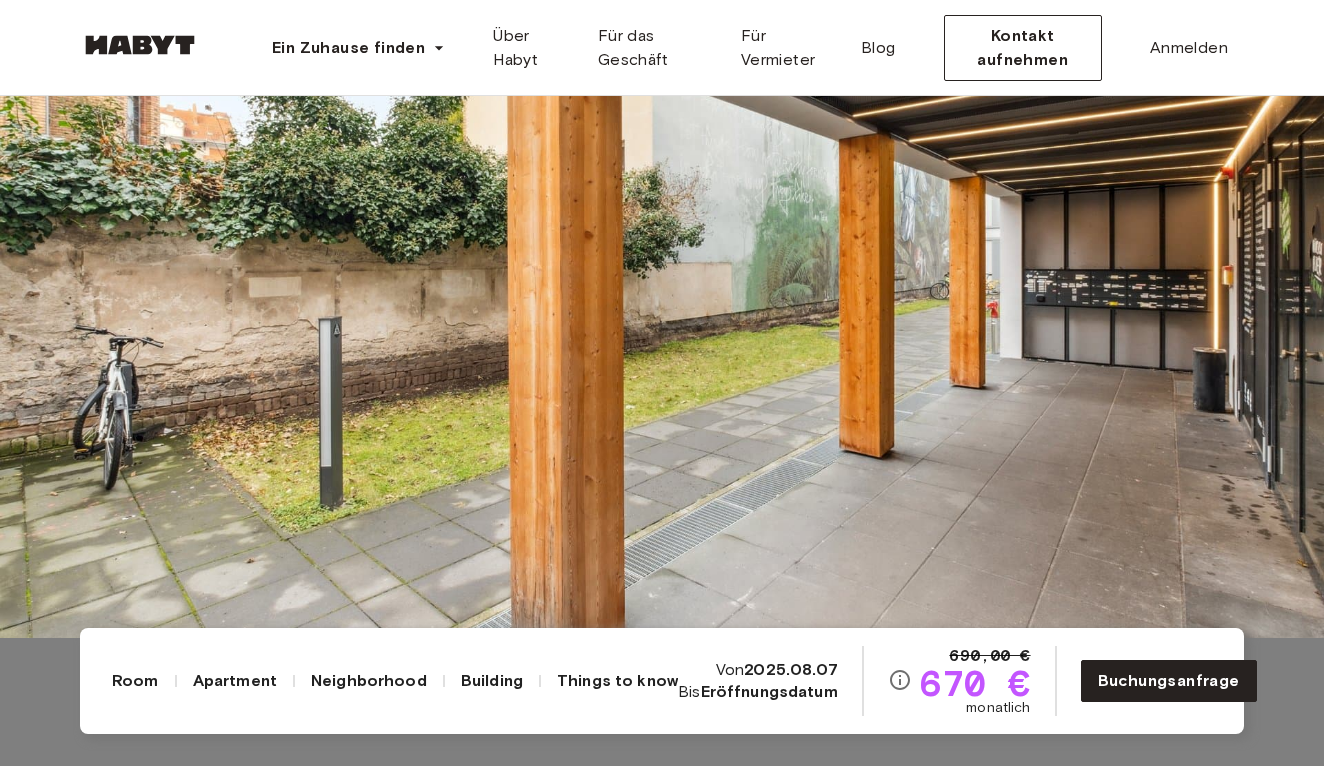 click at bounding box center (662, 255) 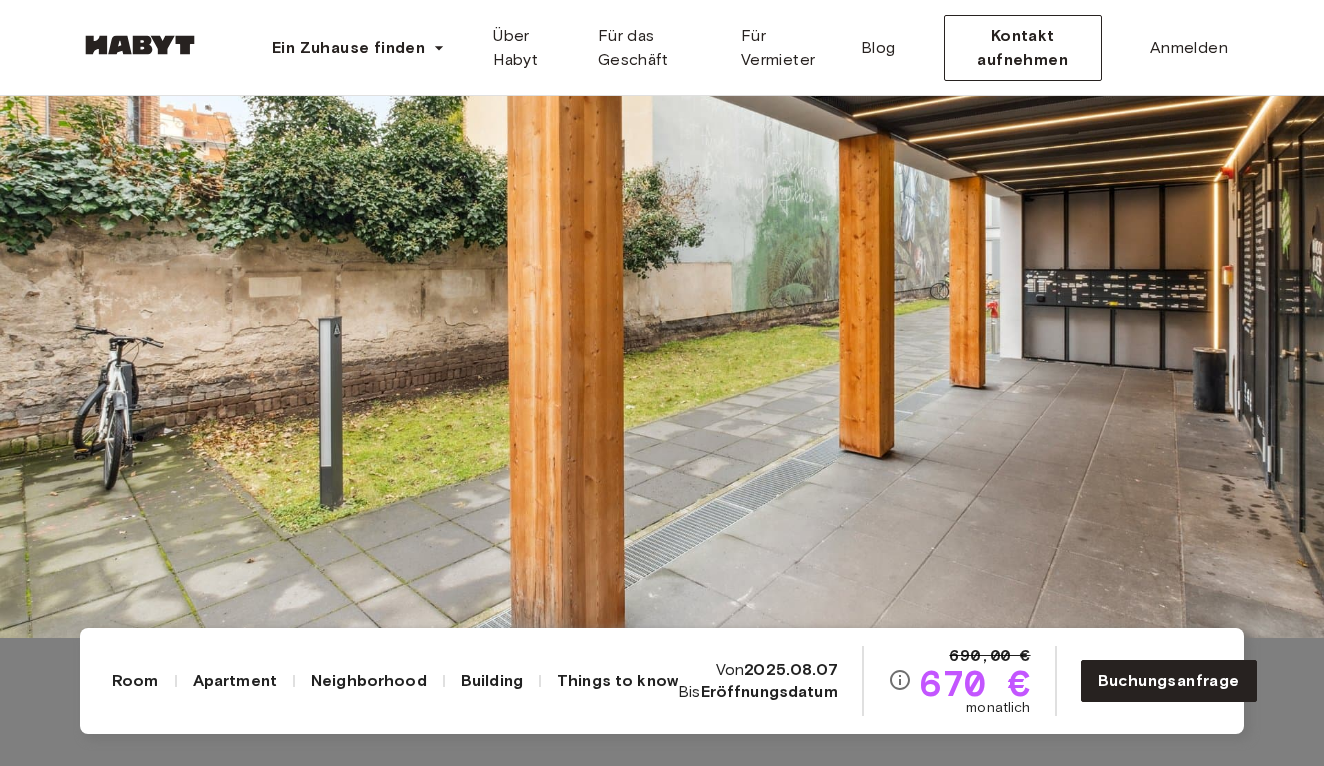 click at bounding box center (662, 255) 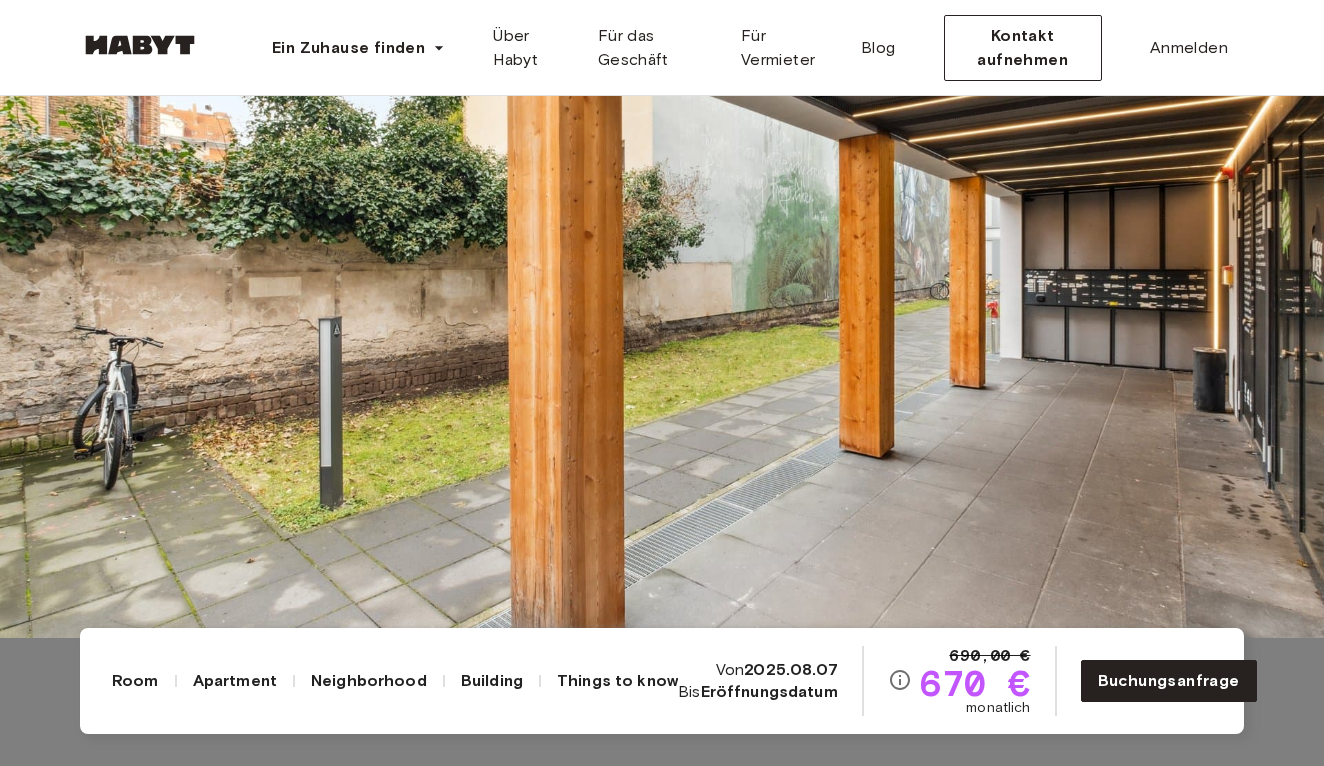 click at bounding box center [662, 255] 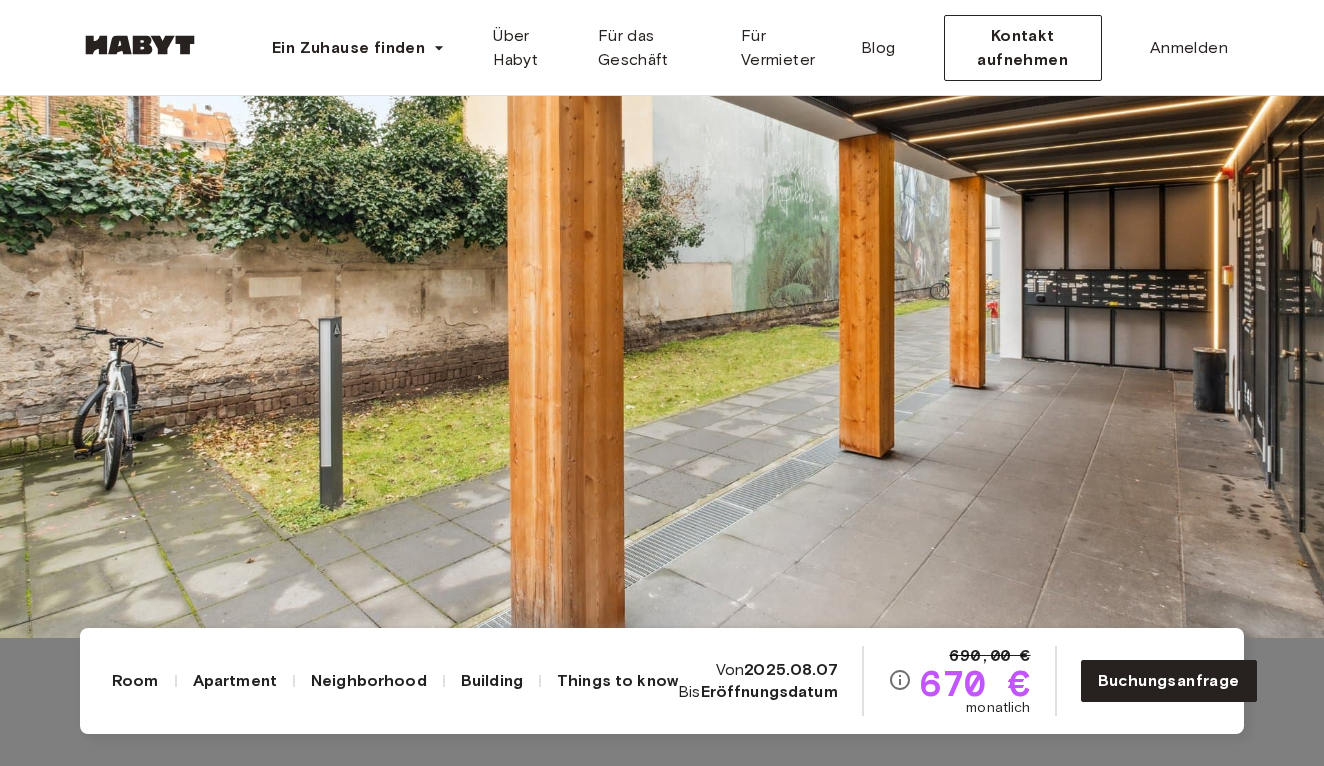 click at bounding box center (662, 255) 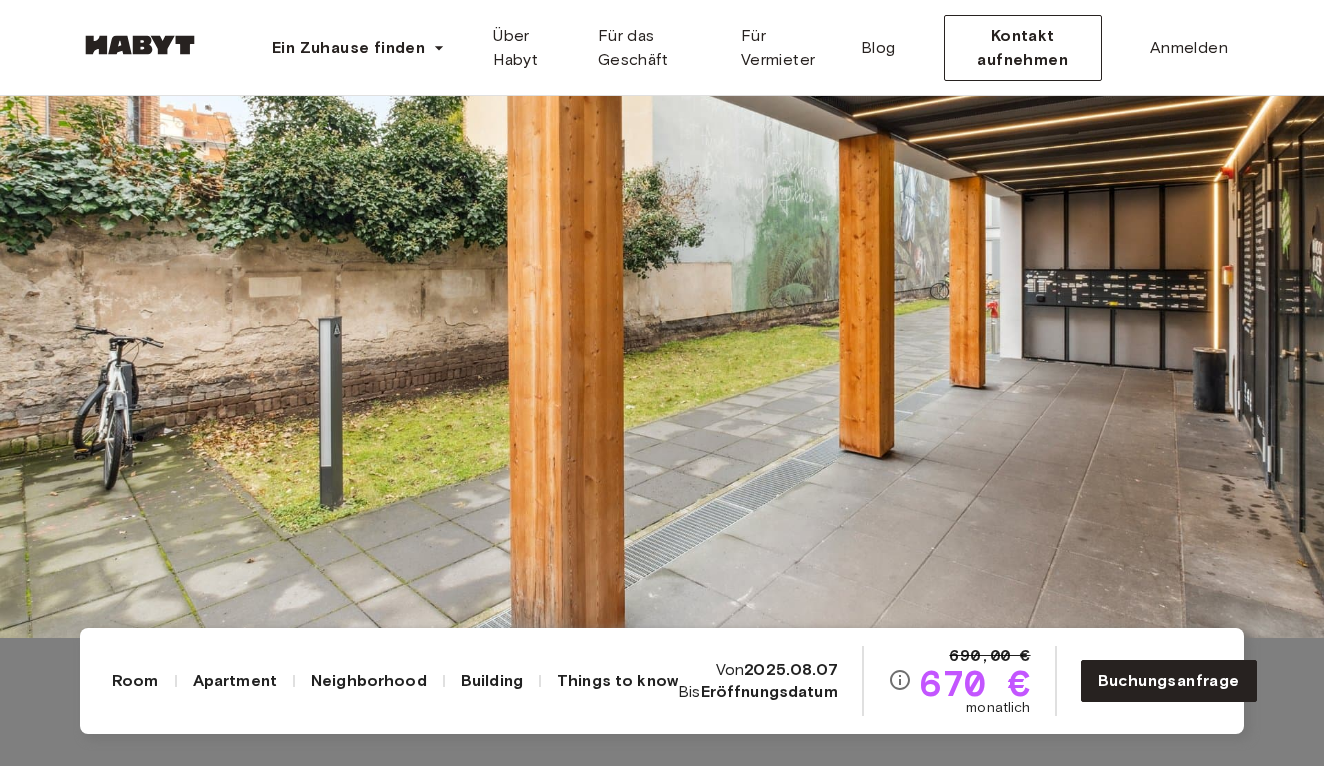 click at bounding box center [662, 255] 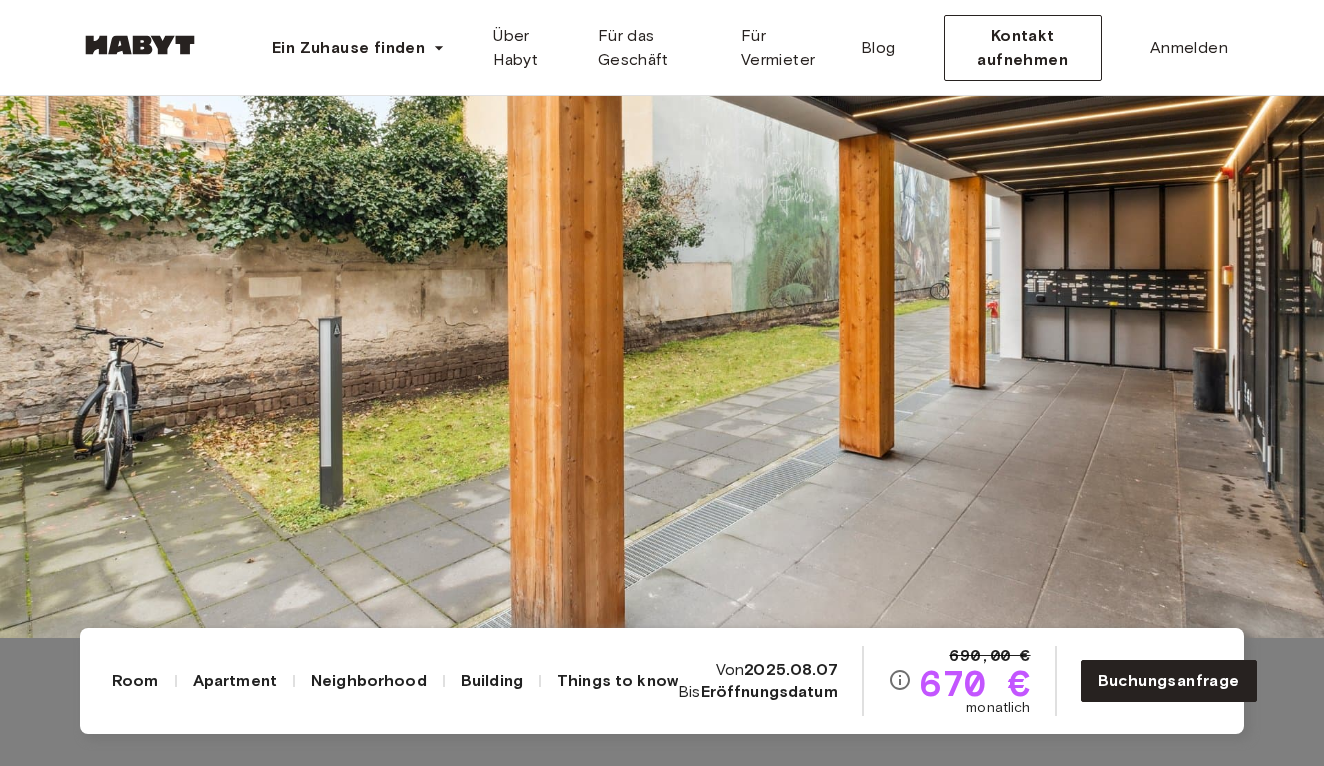 click at bounding box center (662, 255) 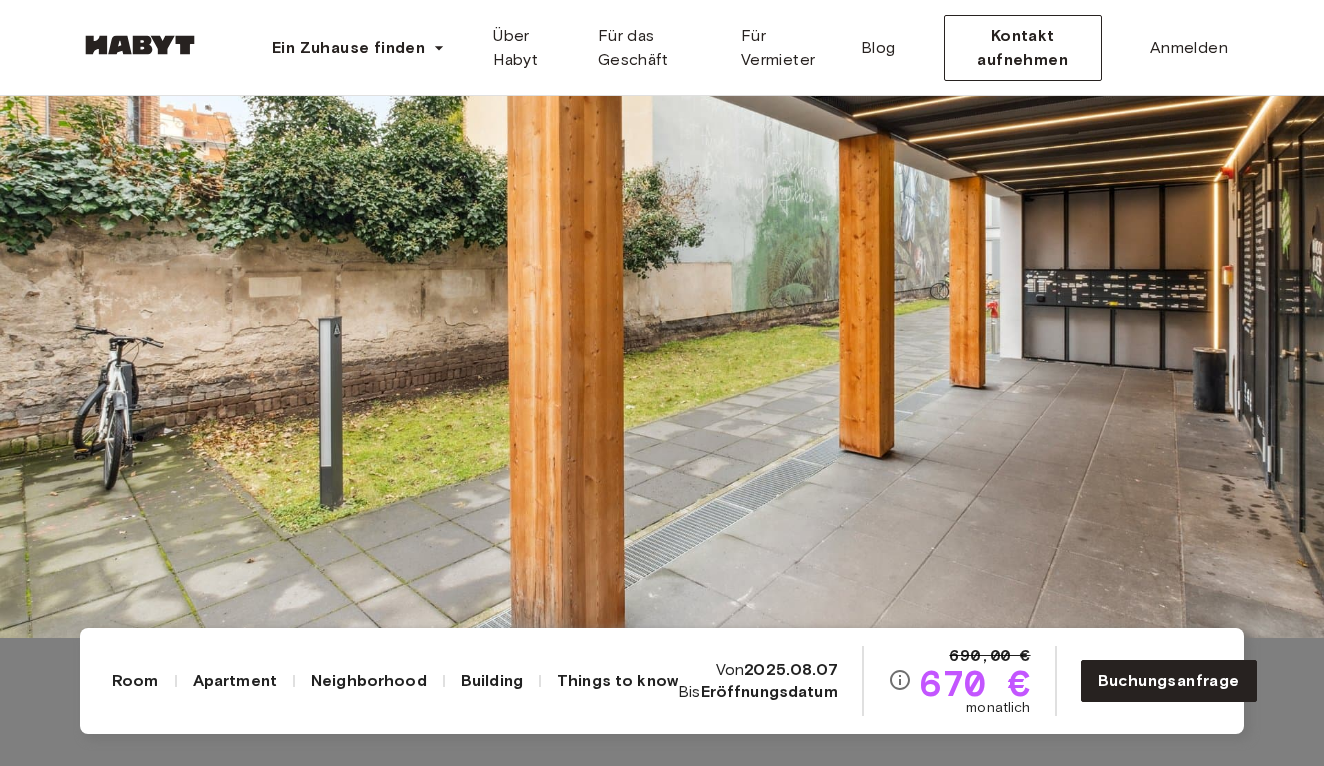 click at bounding box center (662, 255) 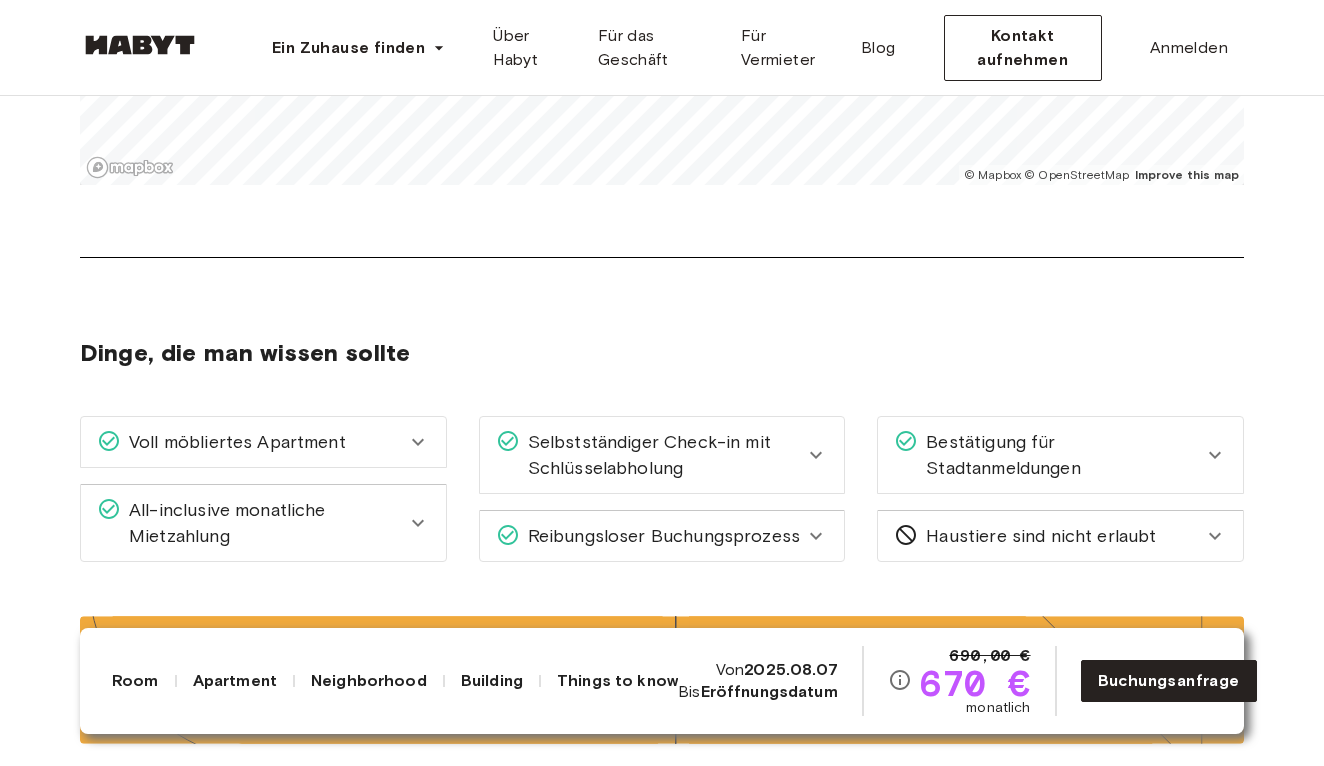 scroll, scrollTop: 3034, scrollLeft: 0, axis: vertical 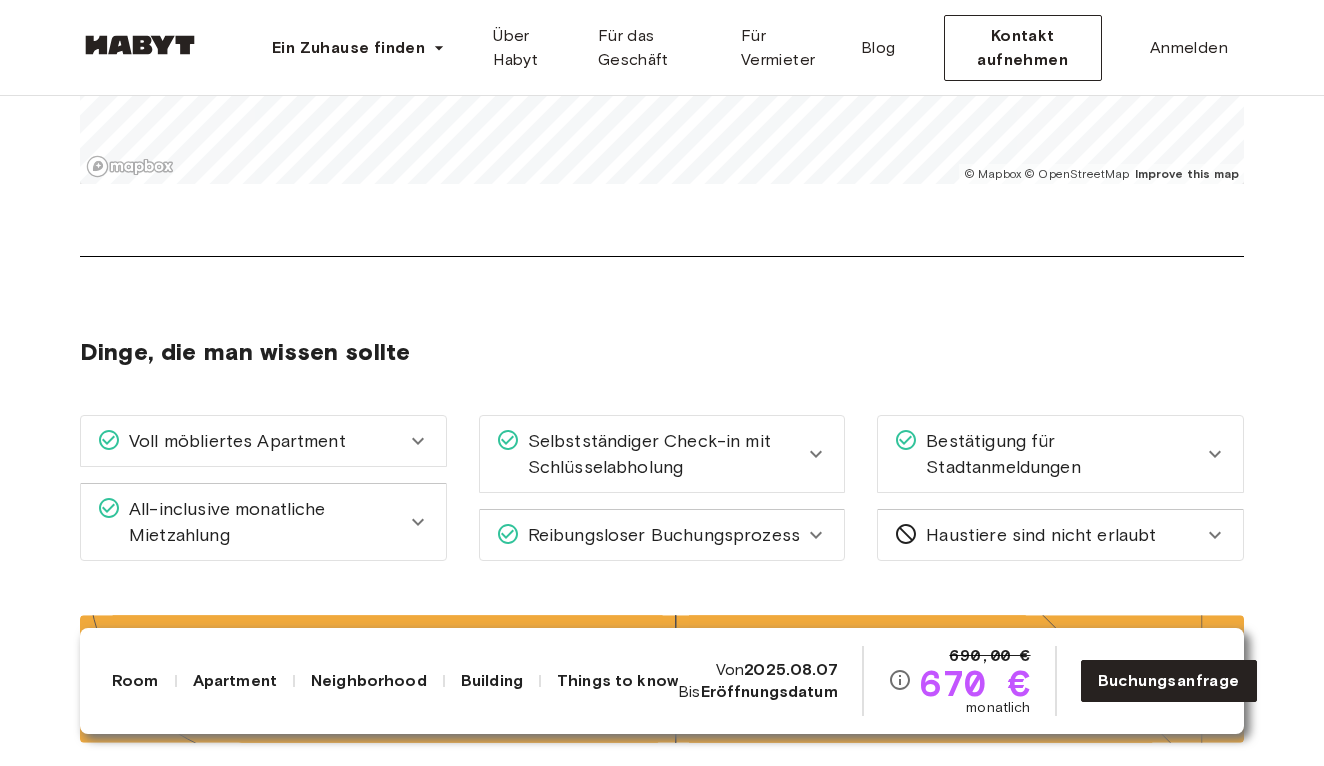 click 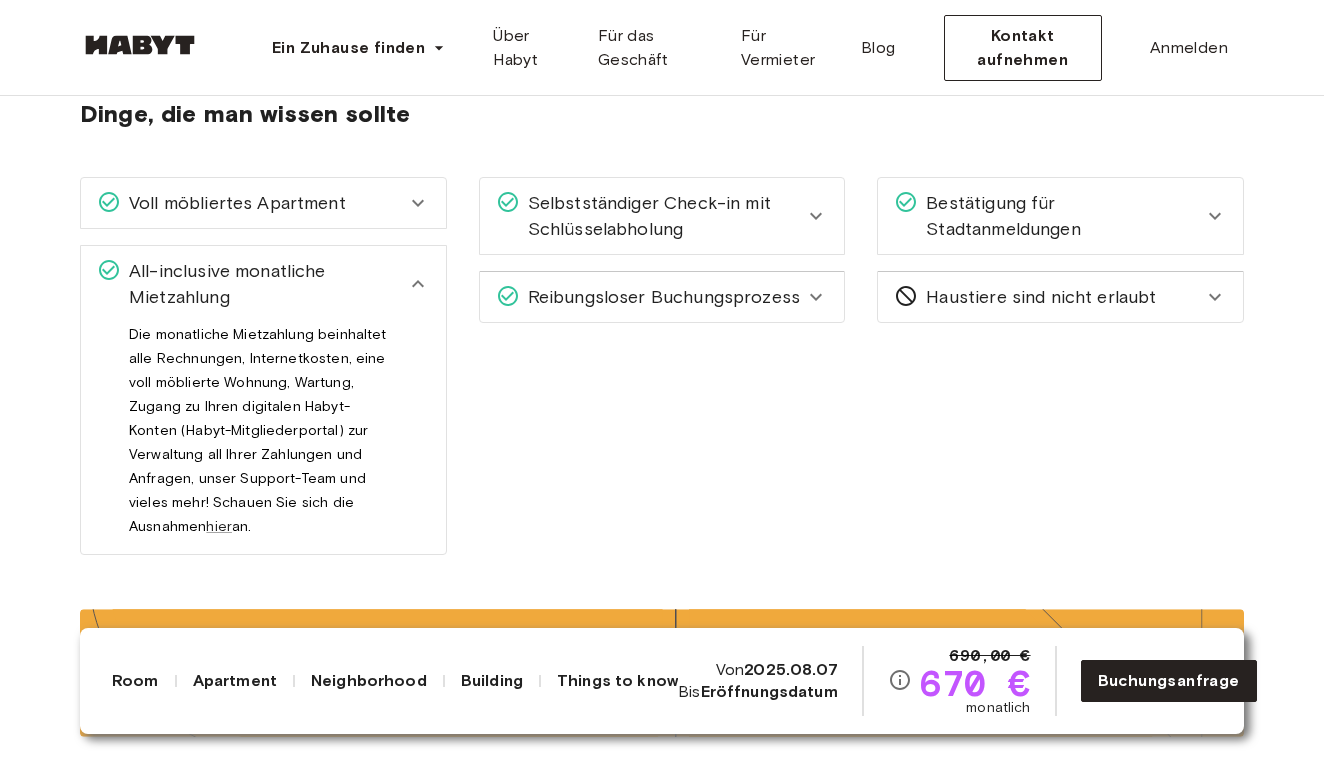 scroll, scrollTop: 3272, scrollLeft: 0, axis: vertical 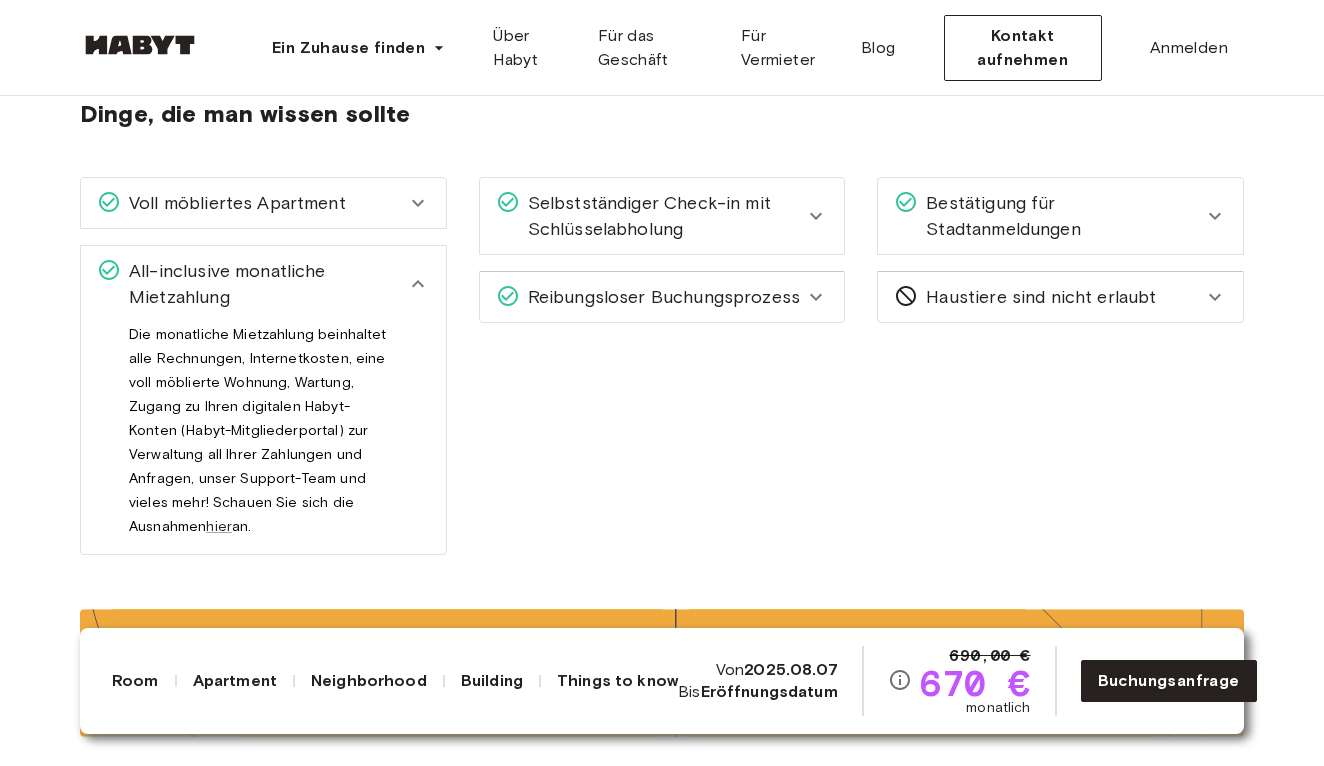 click on "Selbstständiger Check-in mit Schlüsselabholung" at bounding box center (662, 216) 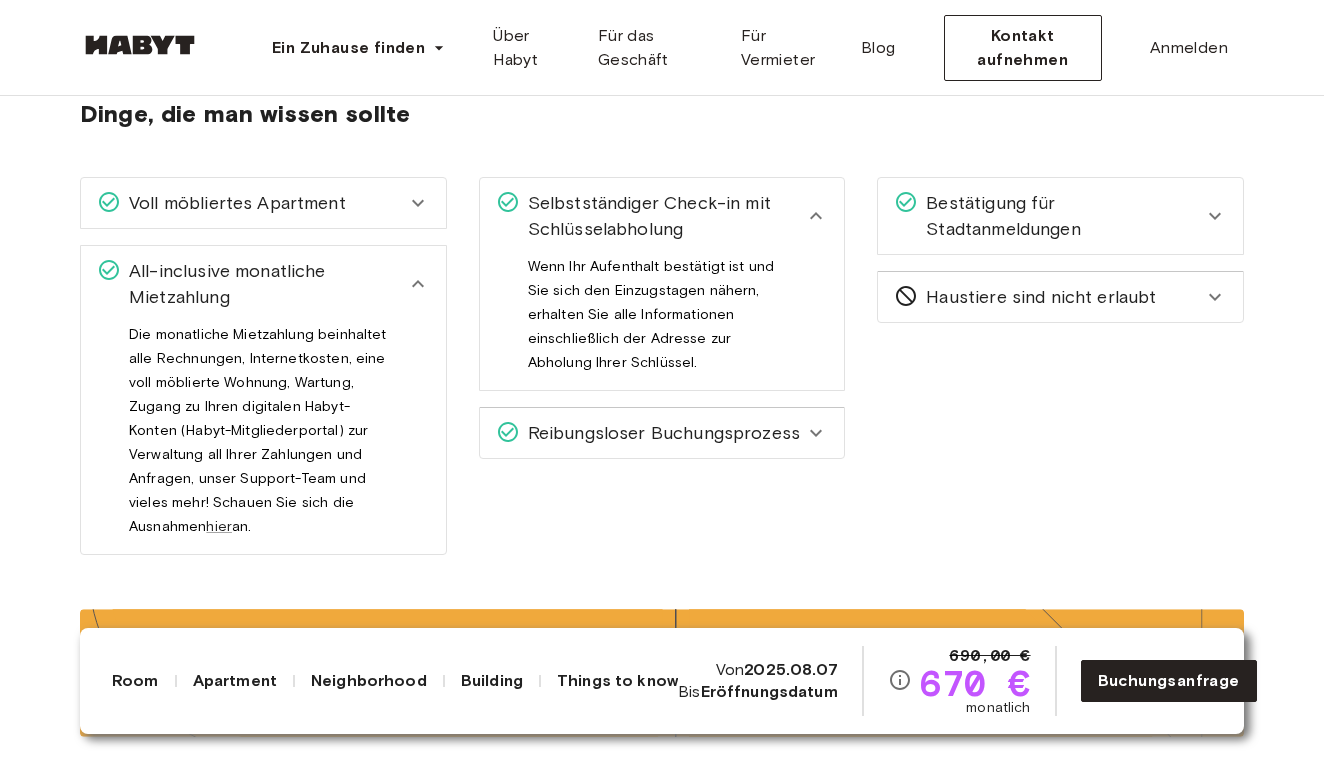 click on "Reibungsloser Buchungsprozess" at bounding box center [660, 433] 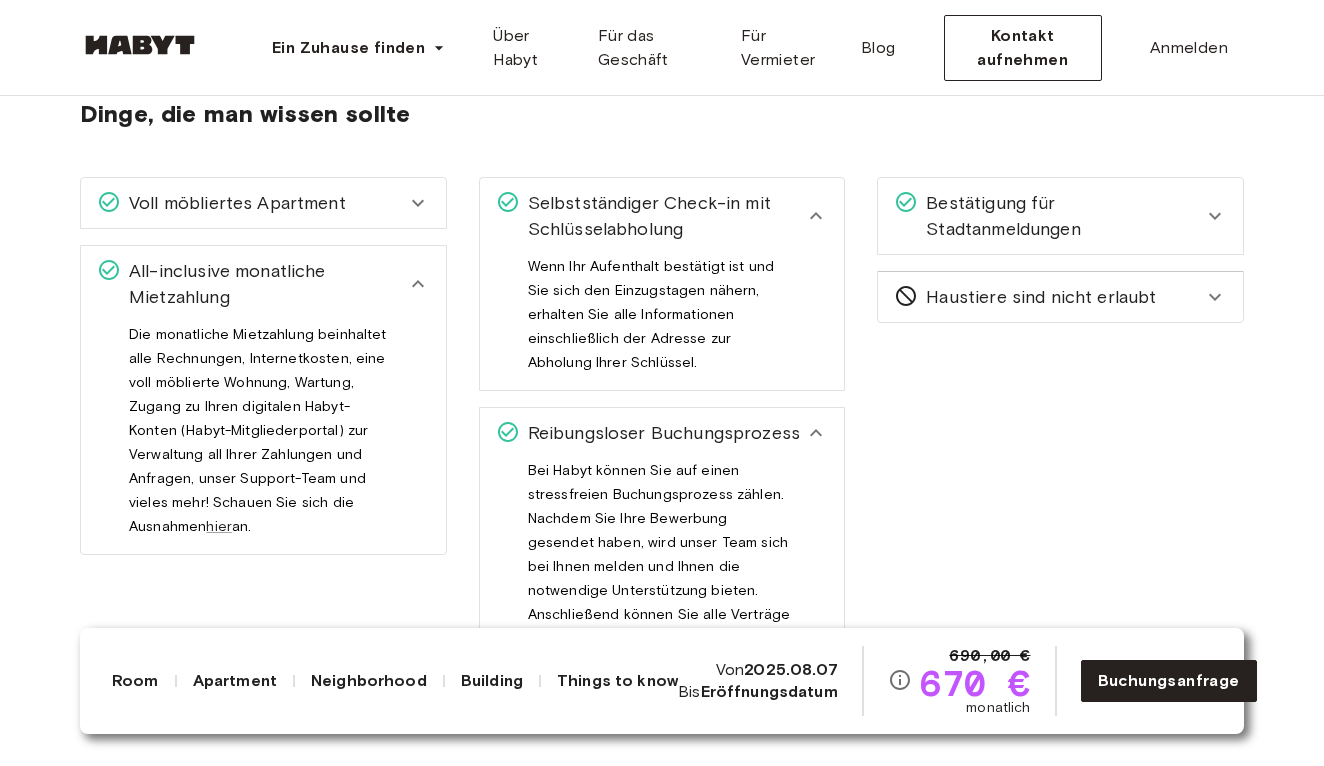 click on "Bestätigung für Stadtanmeldungen" at bounding box center [1060, 216] 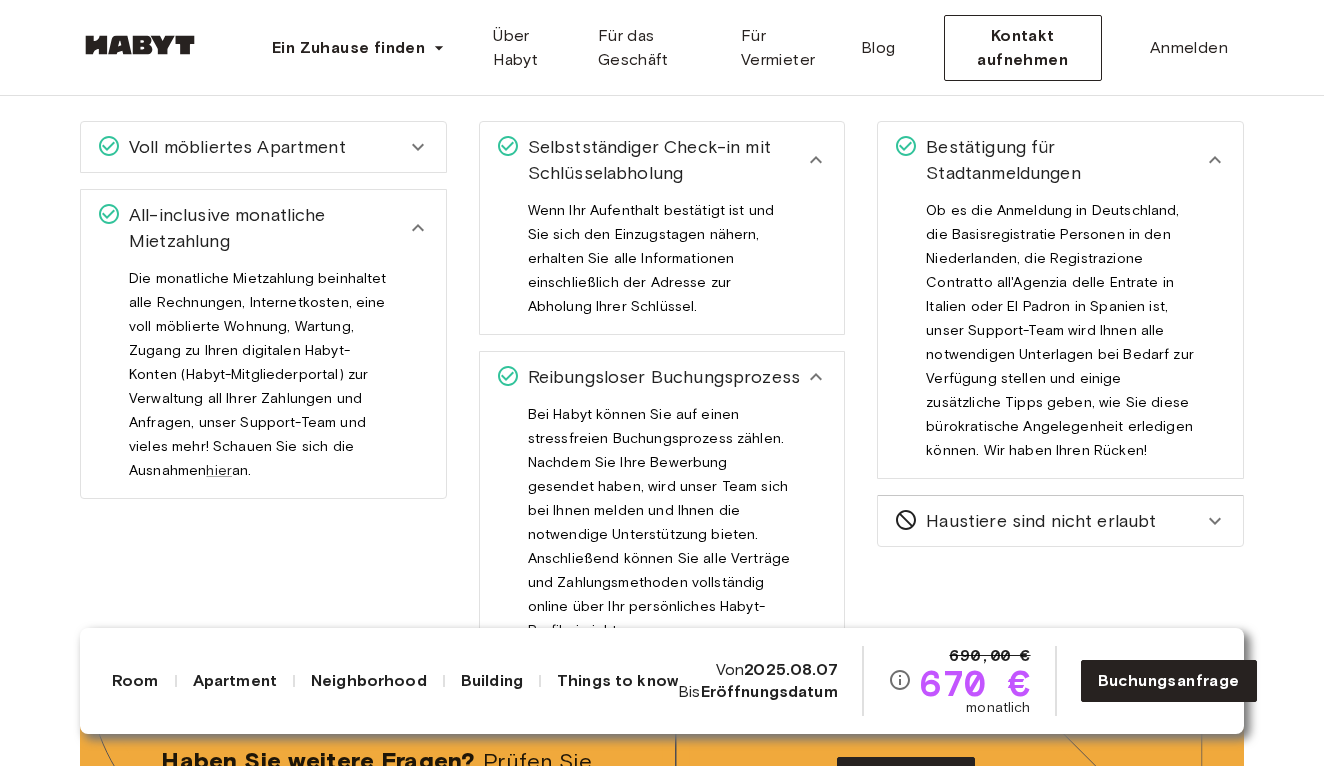 scroll, scrollTop: 3330, scrollLeft: 0, axis: vertical 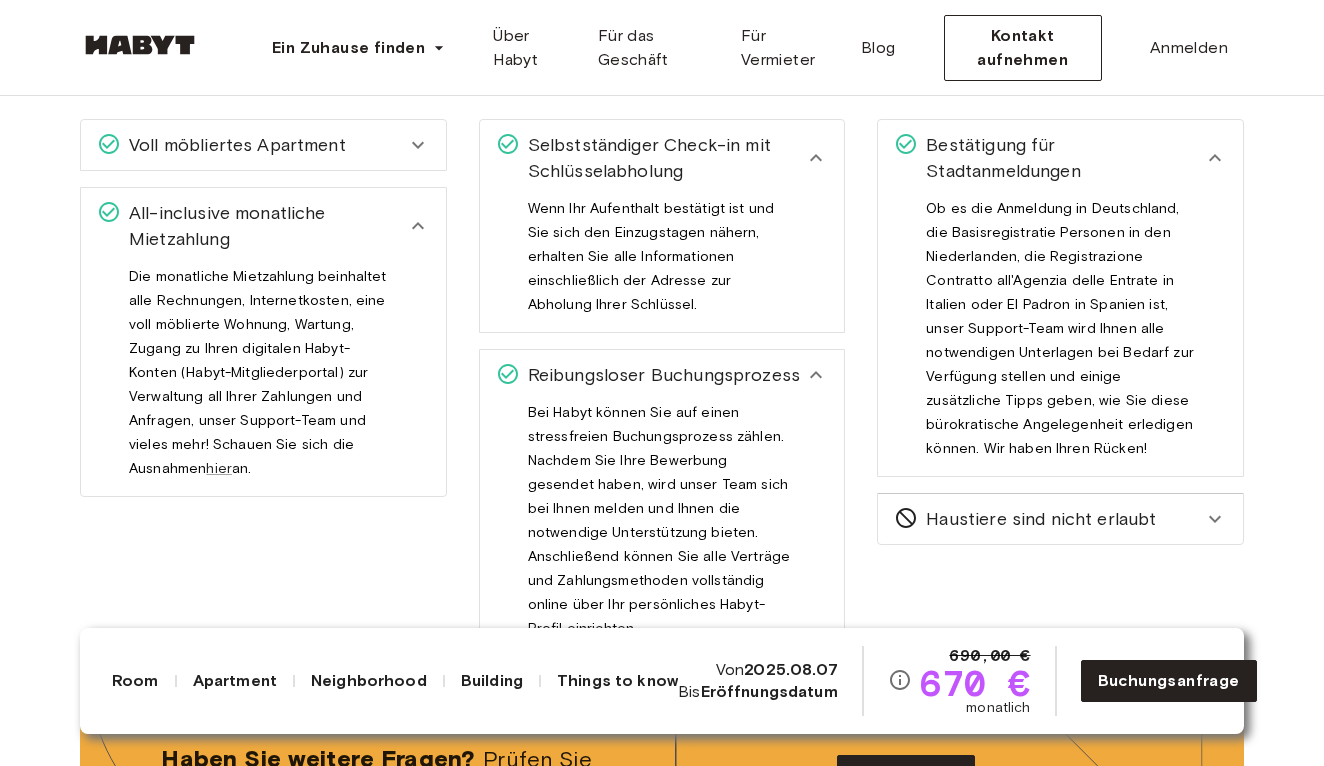 click on "Haustiere sind nicht erlaubt" at bounding box center [1037, 519] 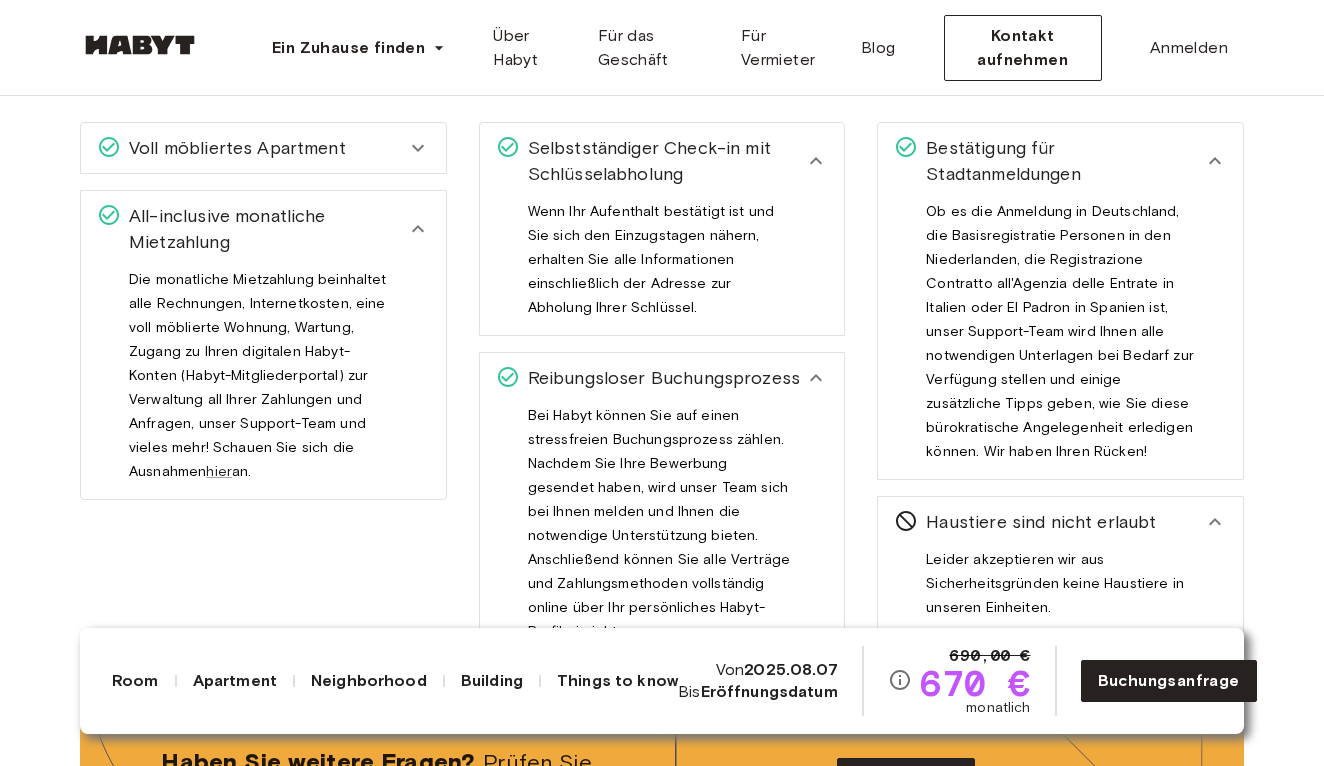 scroll, scrollTop: 3318, scrollLeft: 0, axis: vertical 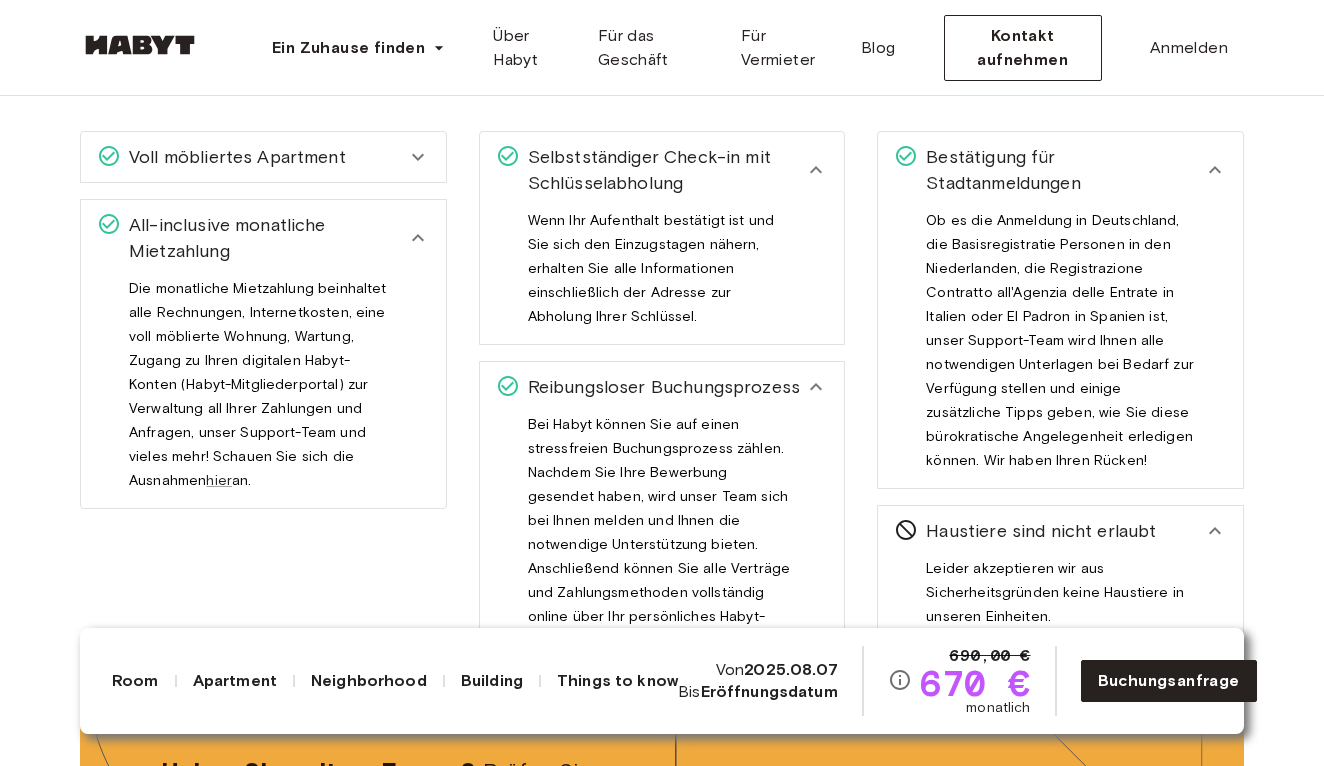click on "Voll möbliertes Apartment" at bounding box center [251, 157] 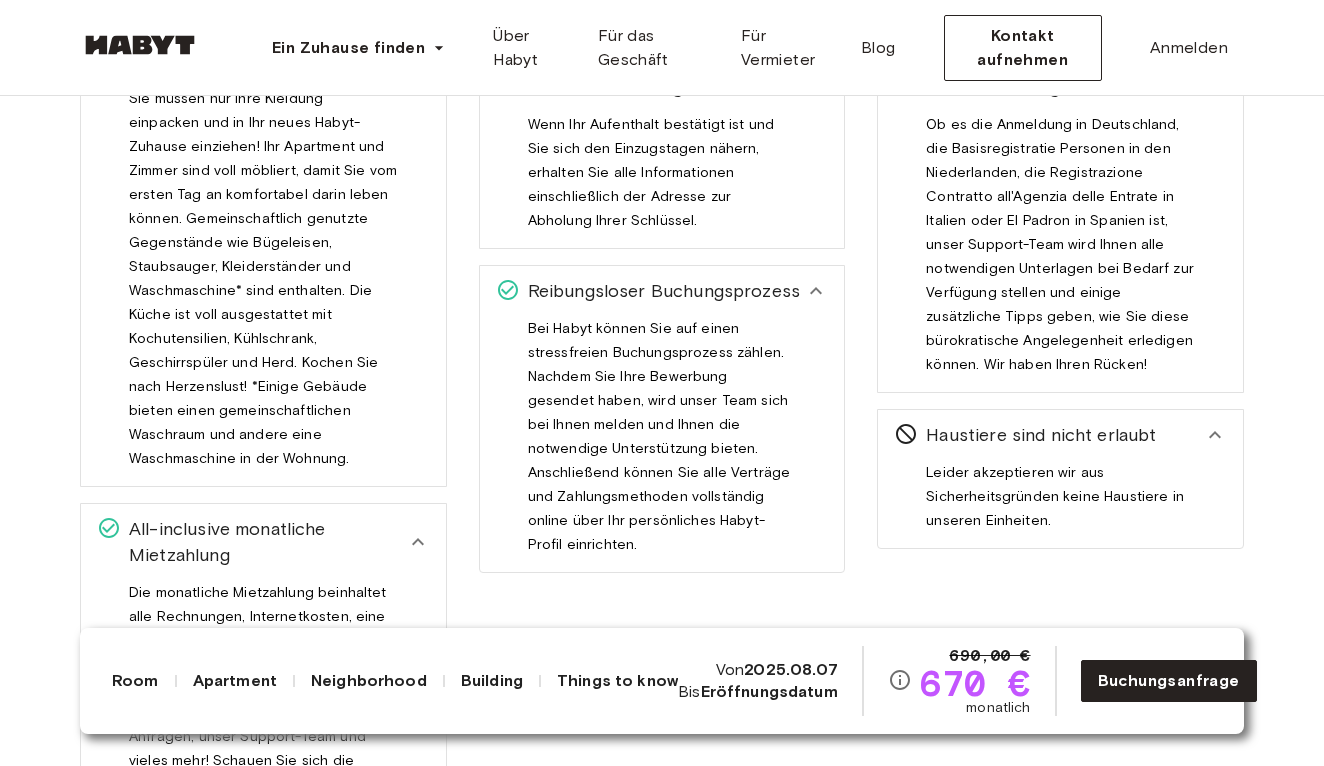 scroll, scrollTop: 3418, scrollLeft: 0, axis: vertical 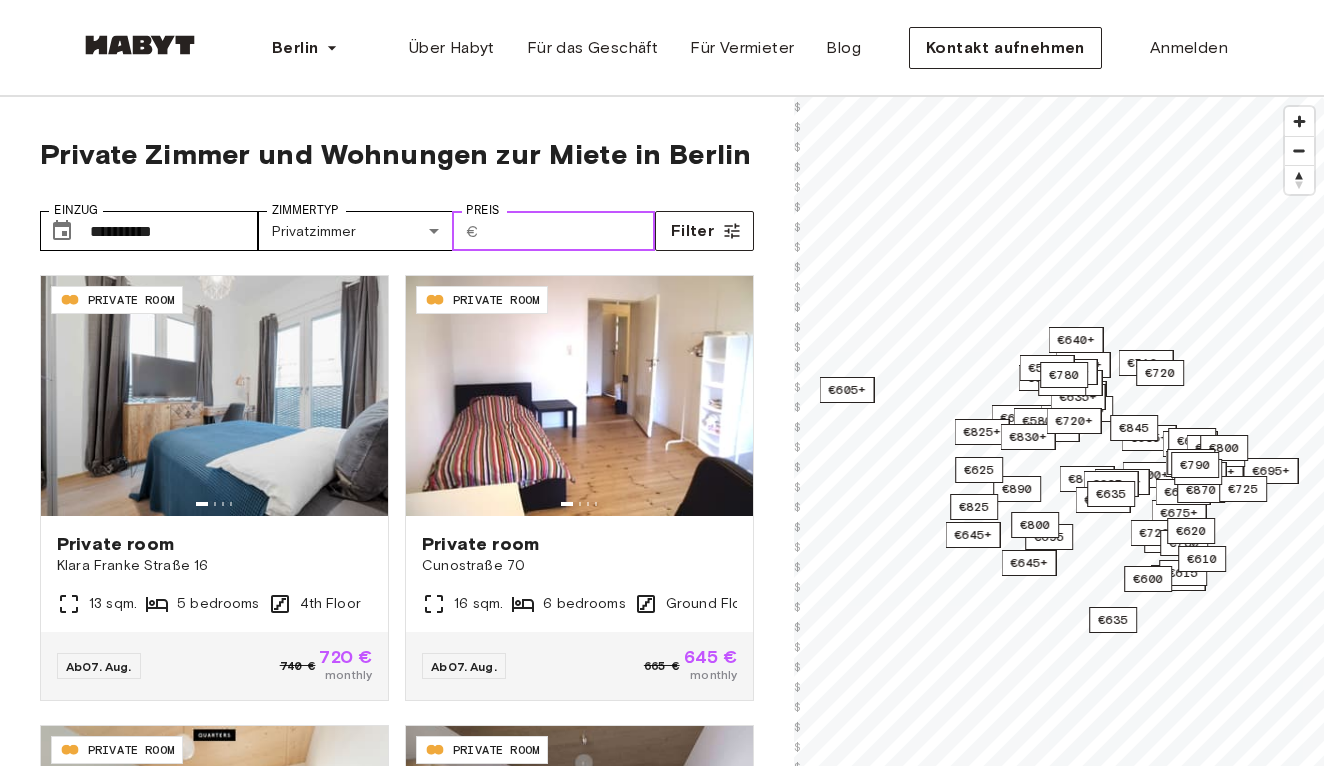 click on "Preis" at bounding box center (570, 231) 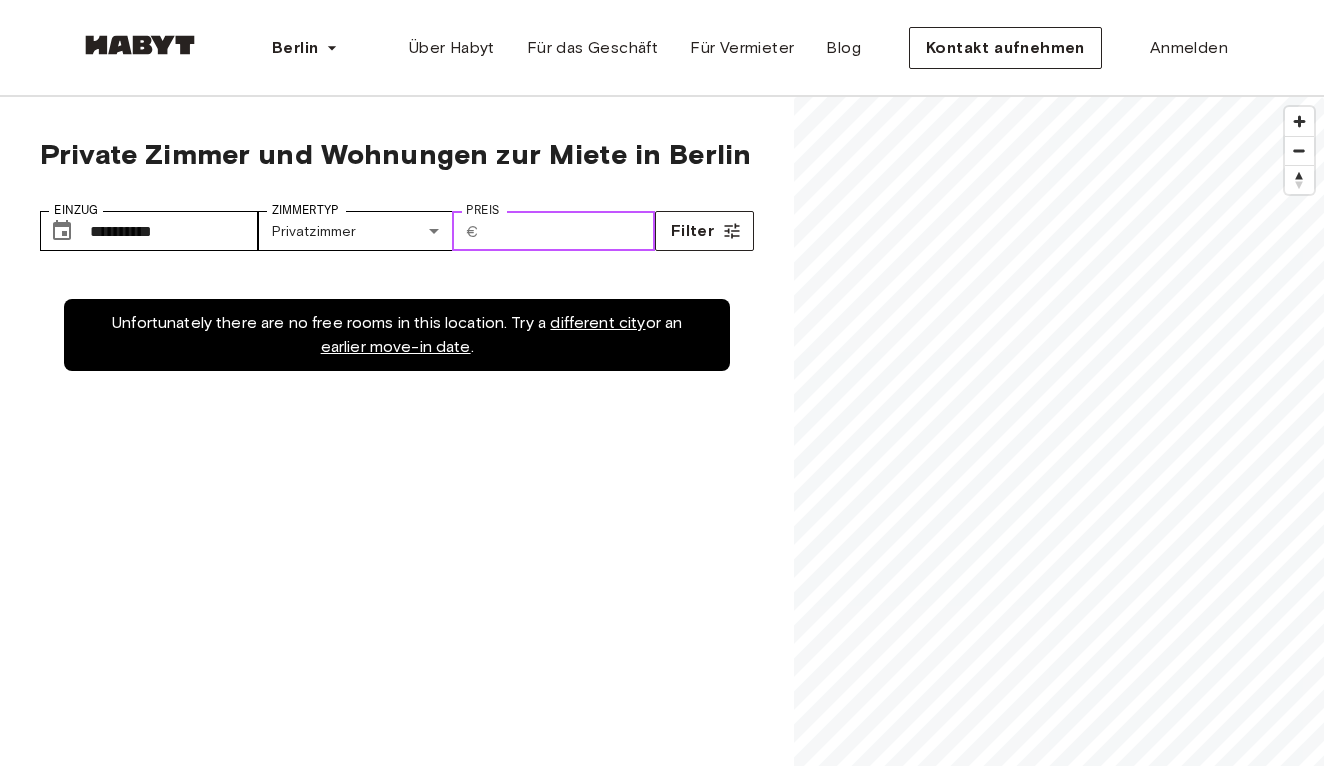 type on "***" 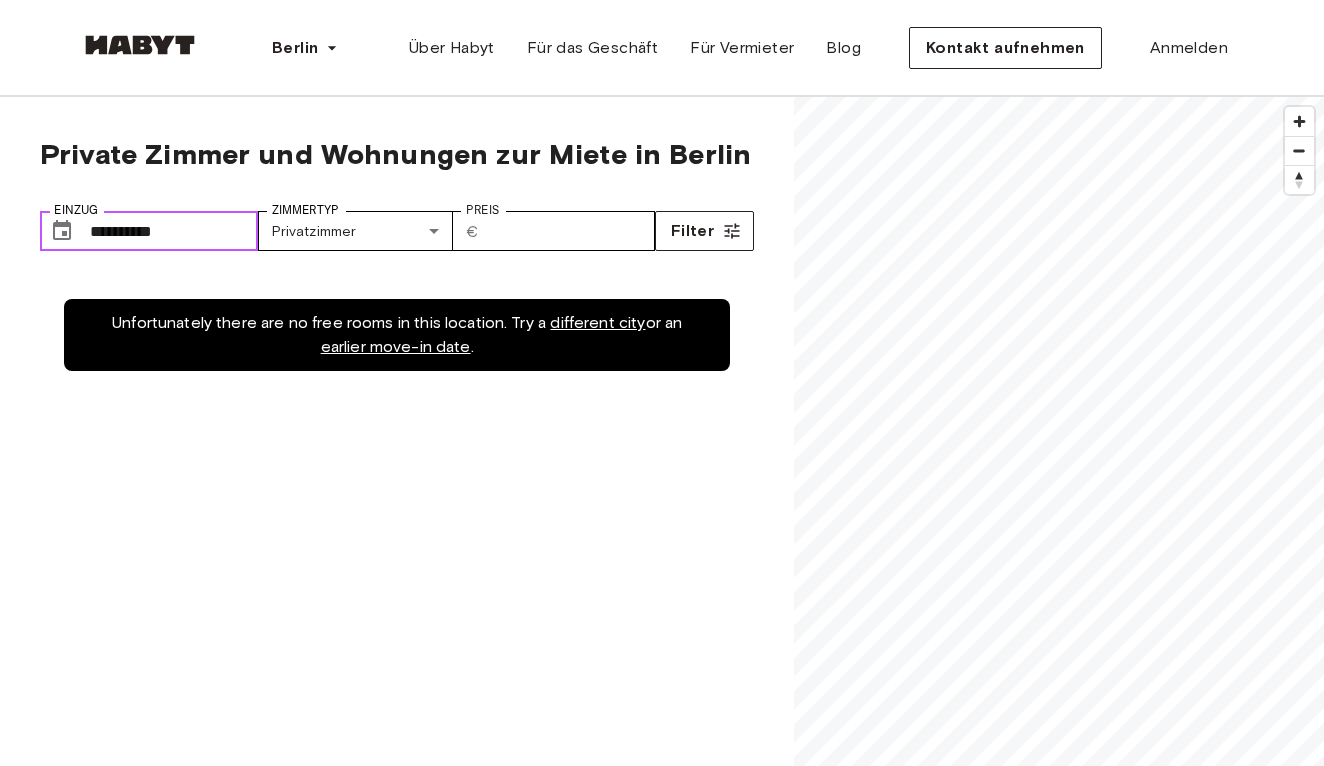 click on "**********" at bounding box center [174, 231] 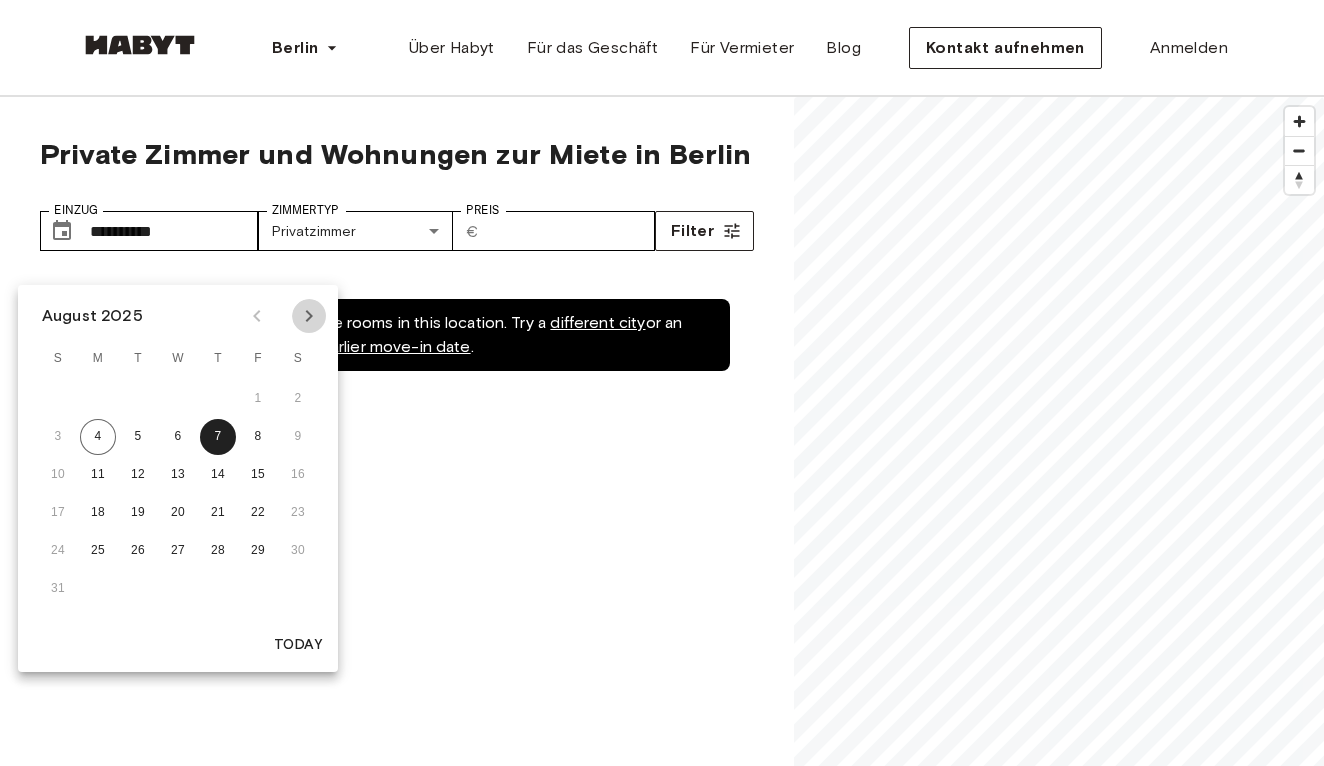 click 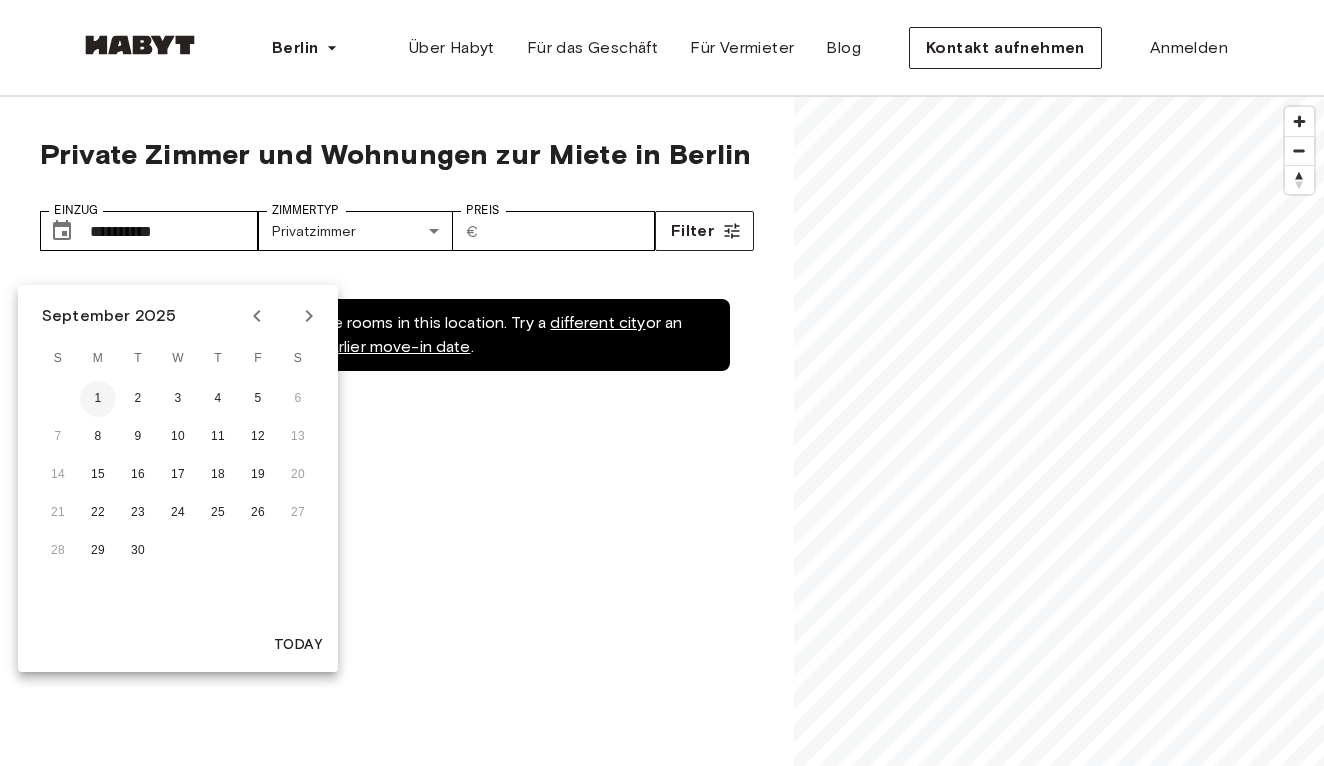 click on "1" at bounding box center [98, 399] 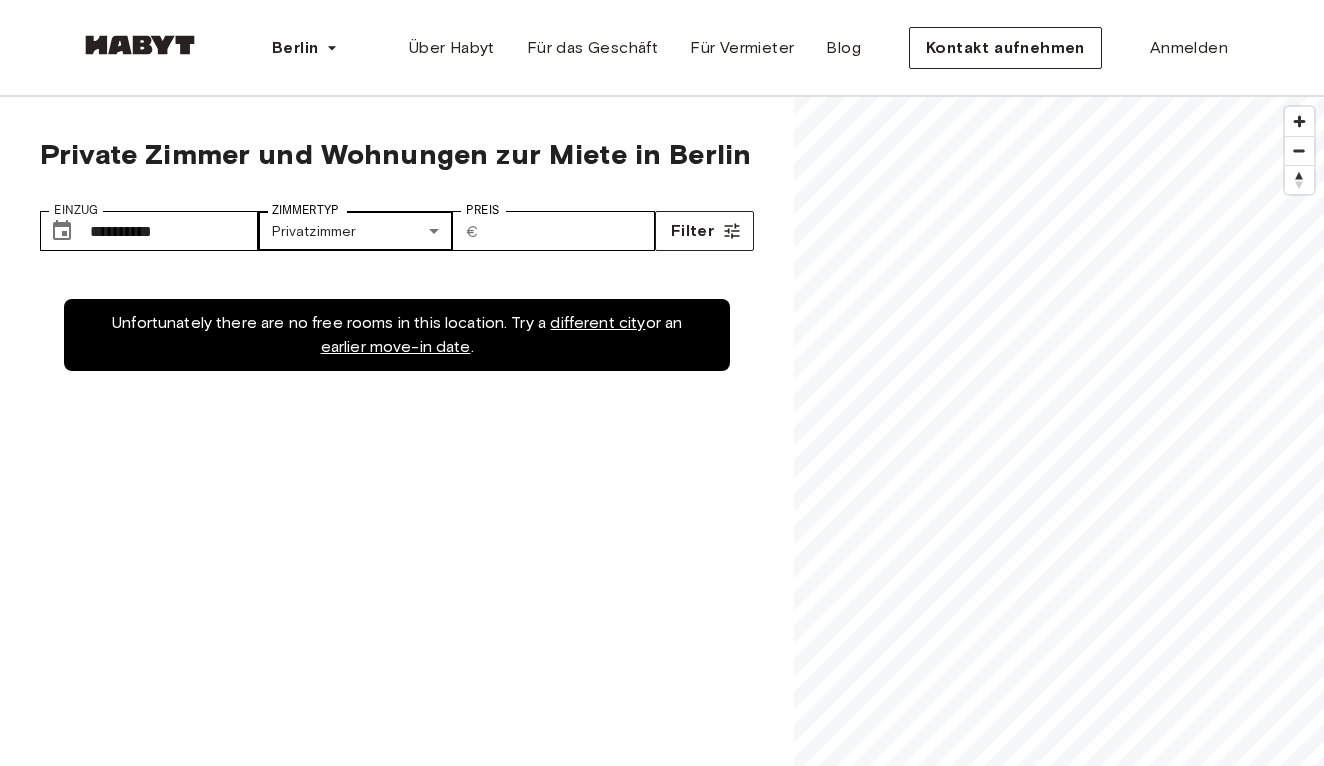 click on "**********" at bounding box center [662, 2457] 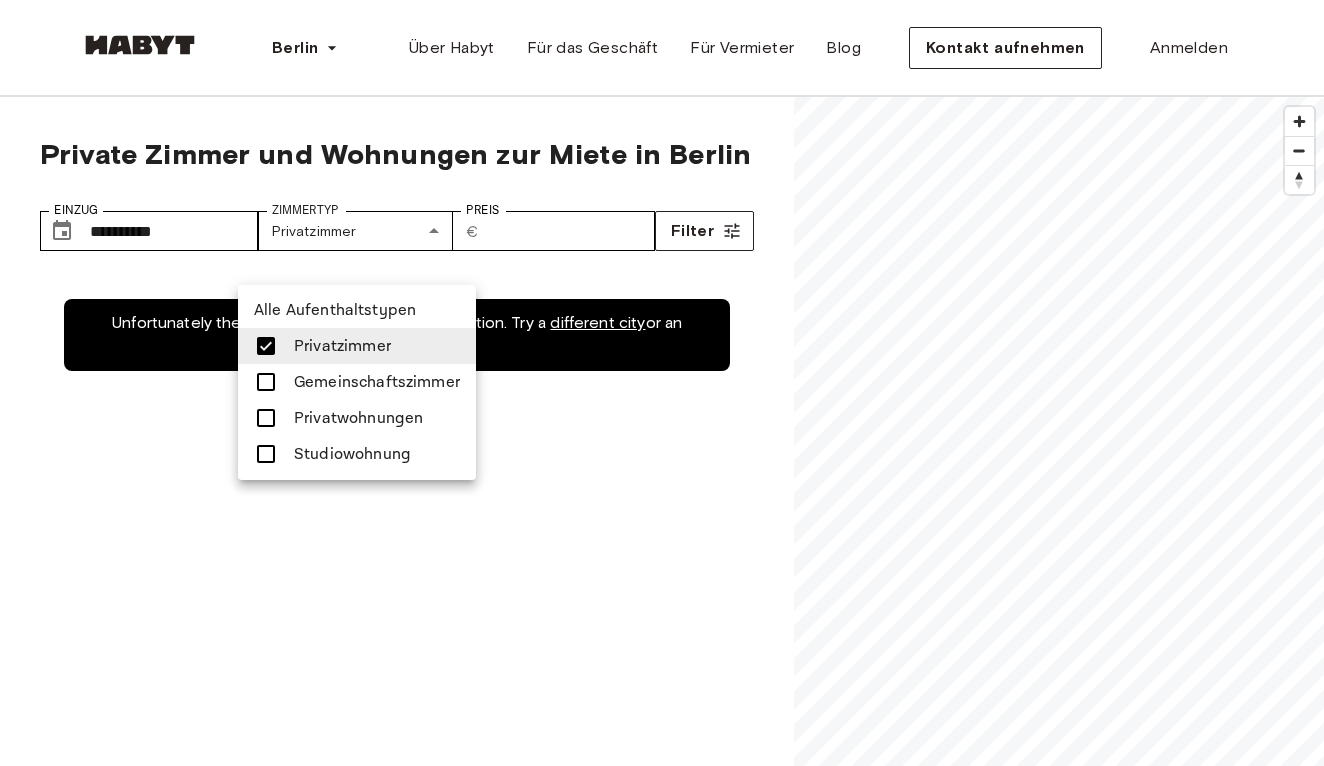 click on "Studiowohnung" at bounding box center (357, 454) 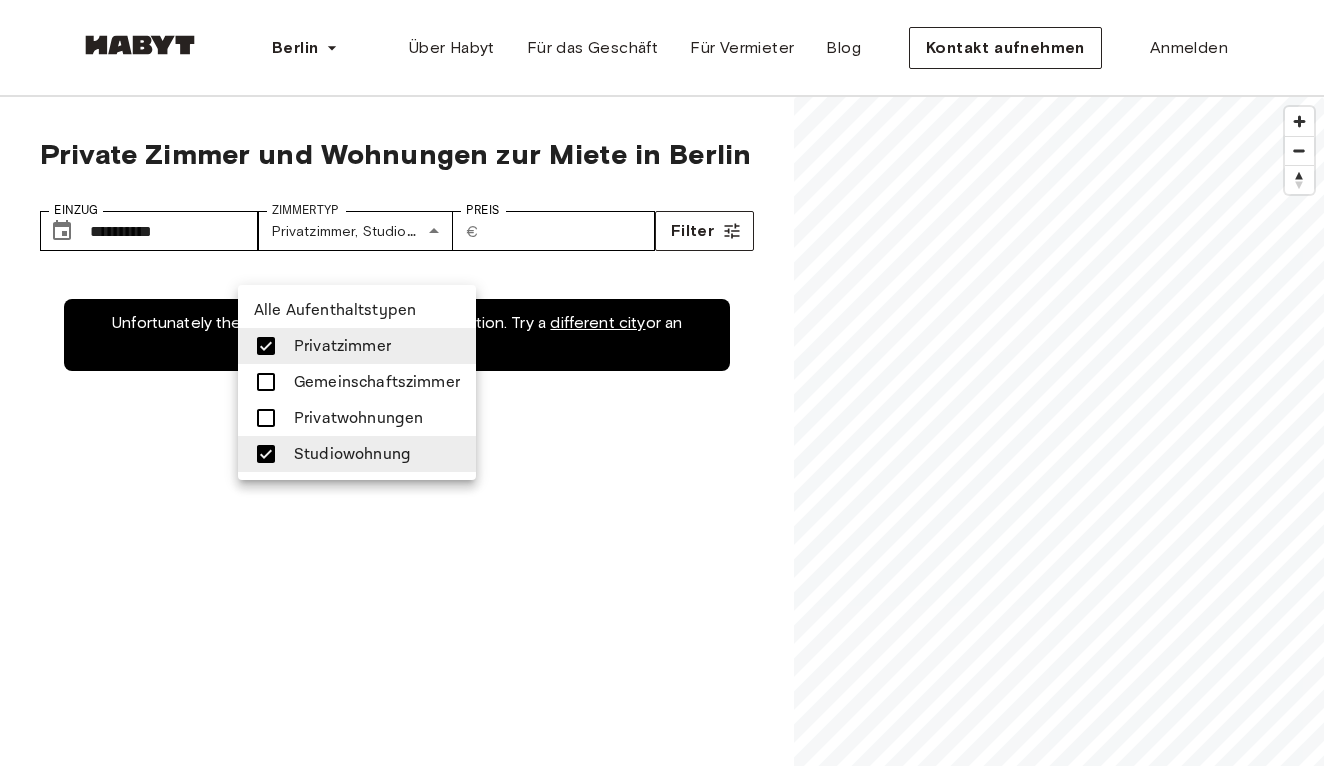 click at bounding box center (662, 383) 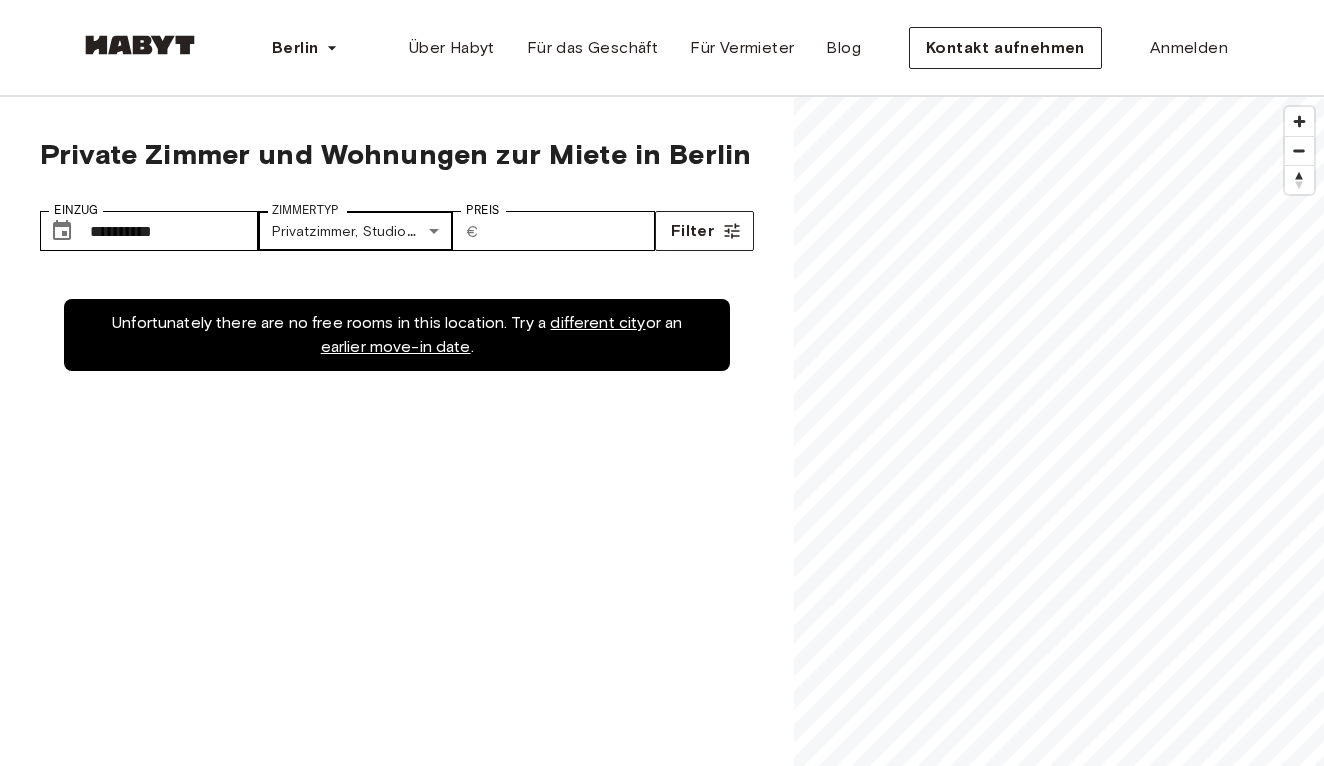click on "**********" at bounding box center (662, 2457) 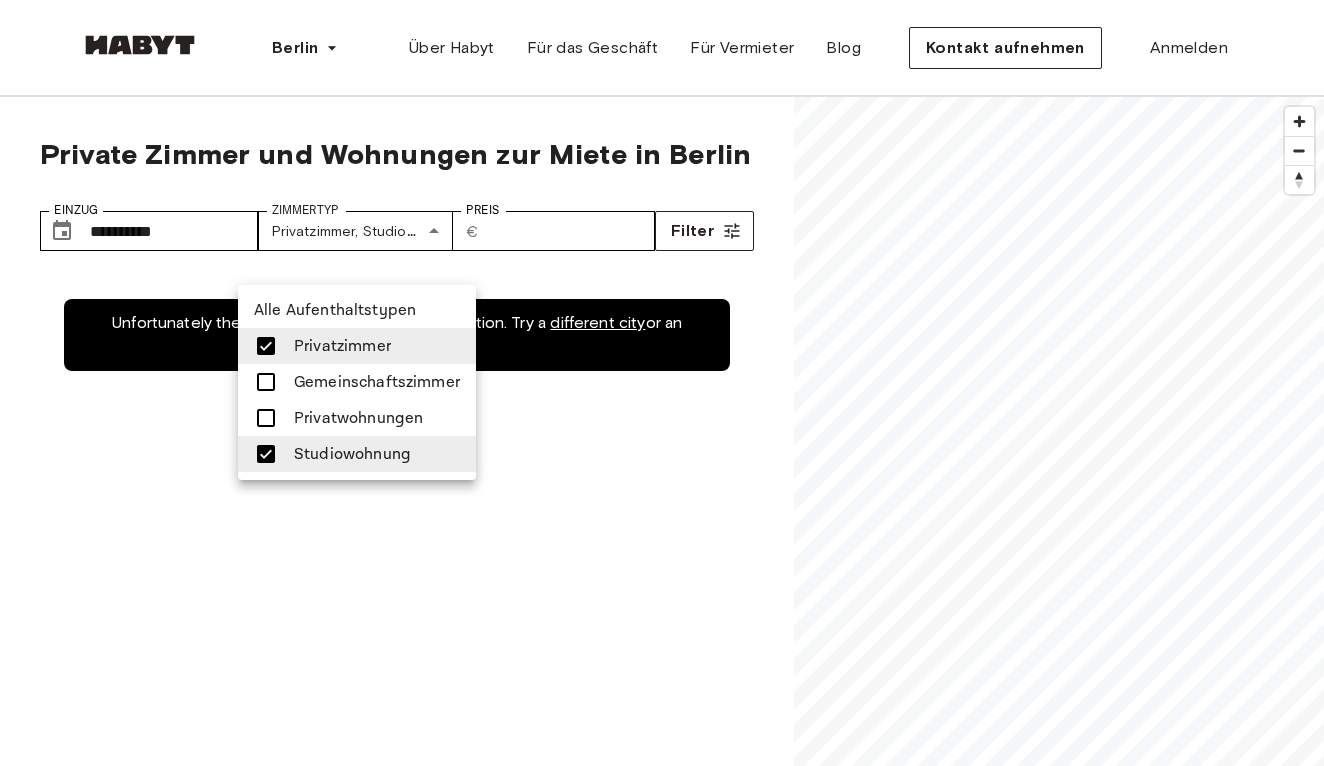 click on "Gemeinschaftszimmer" at bounding box center [377, 382] 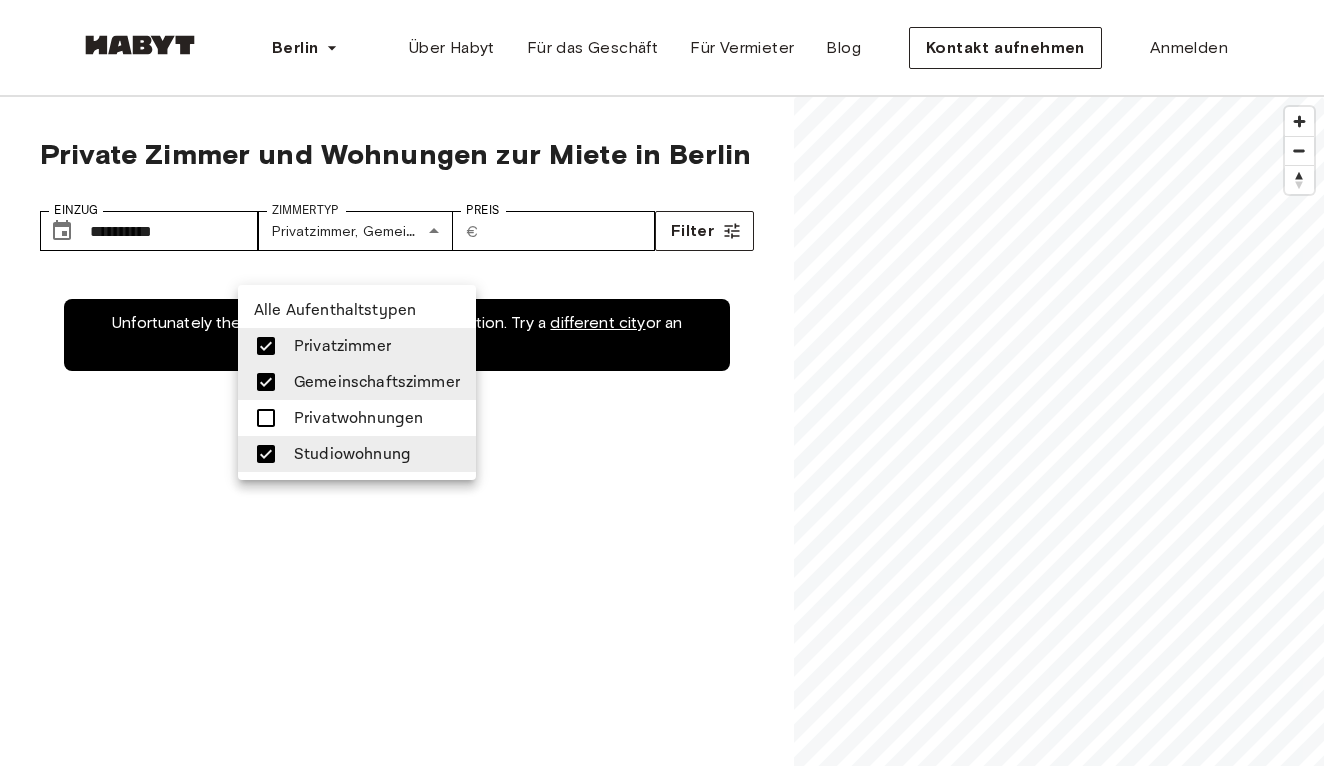 click on "Privatwohnungen" at bounding box center [358, 418] 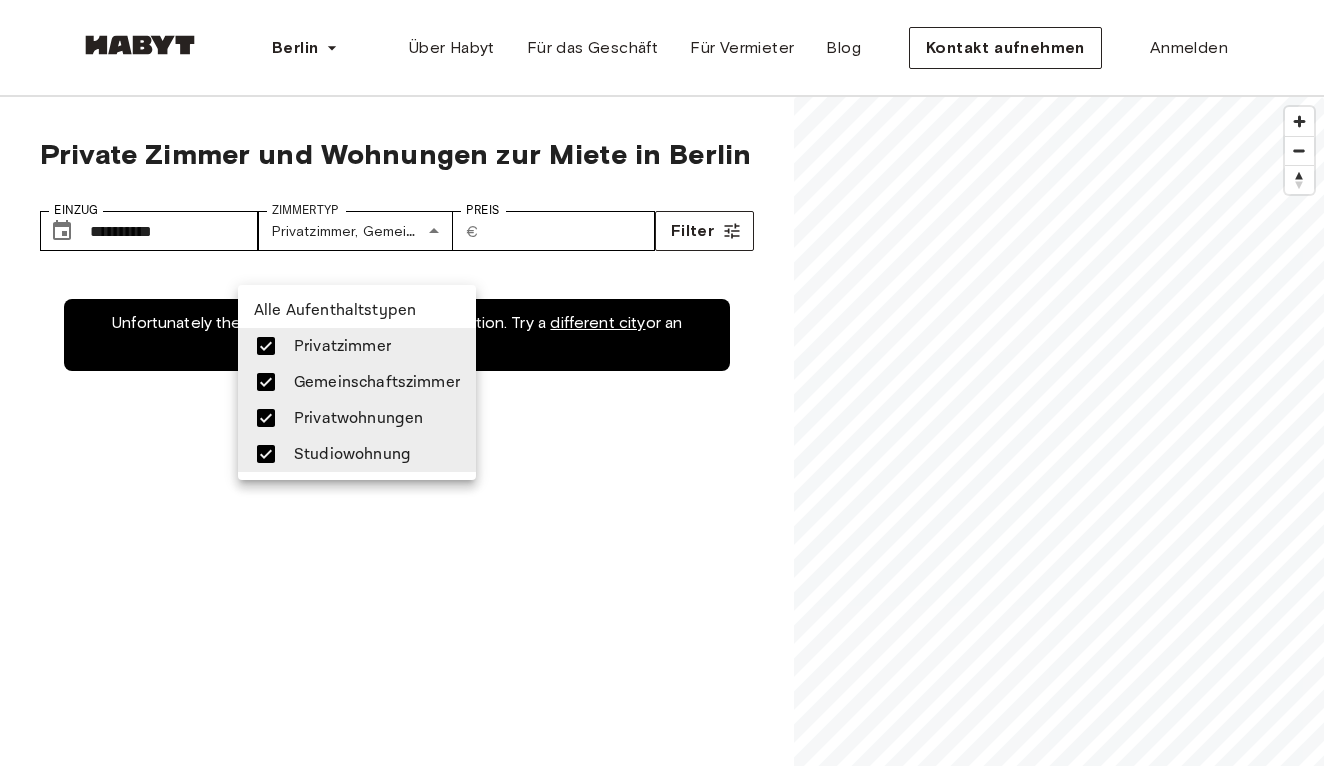click at bounding box center [662, 383] 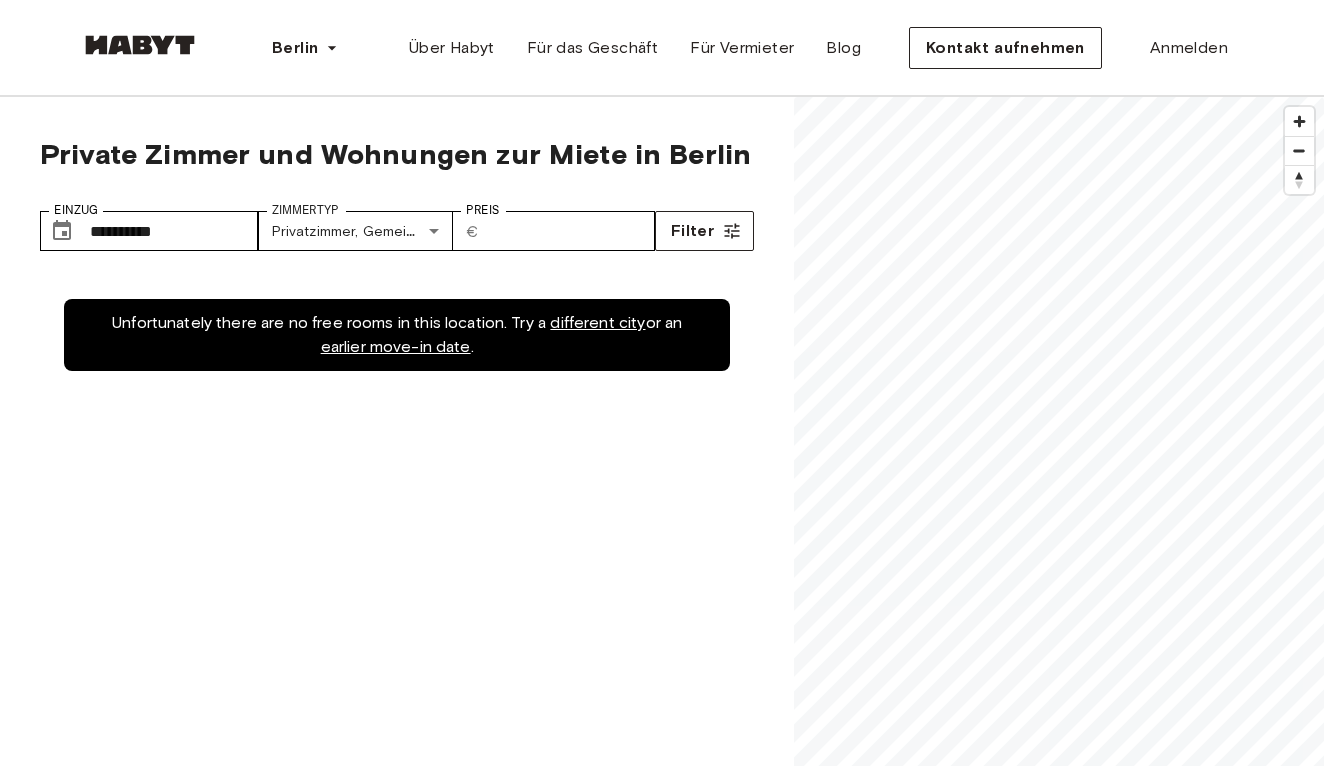 click on "**********" at bounding box center [397, 186] 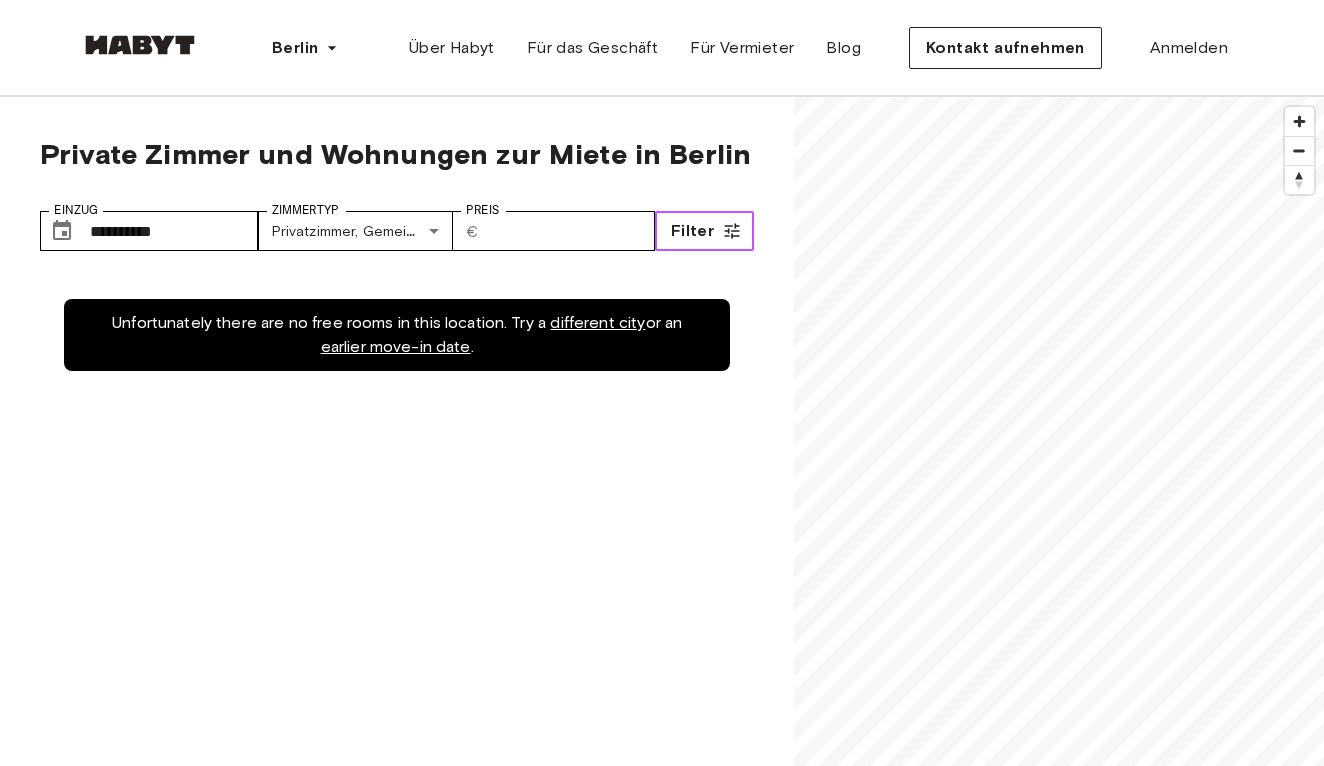 click on "Filter" at bounding box center [692, 231] 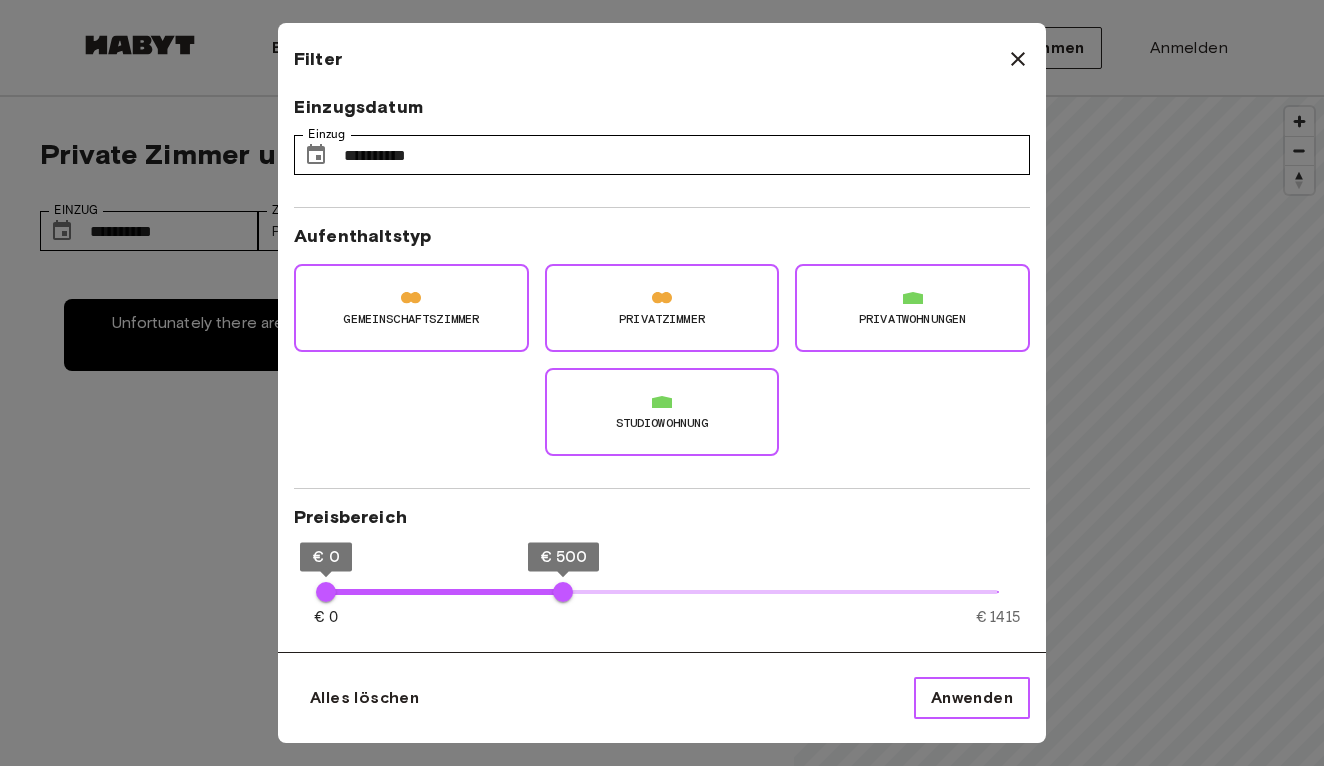 click on "Anwenden" at bounding box center [972, 698] 